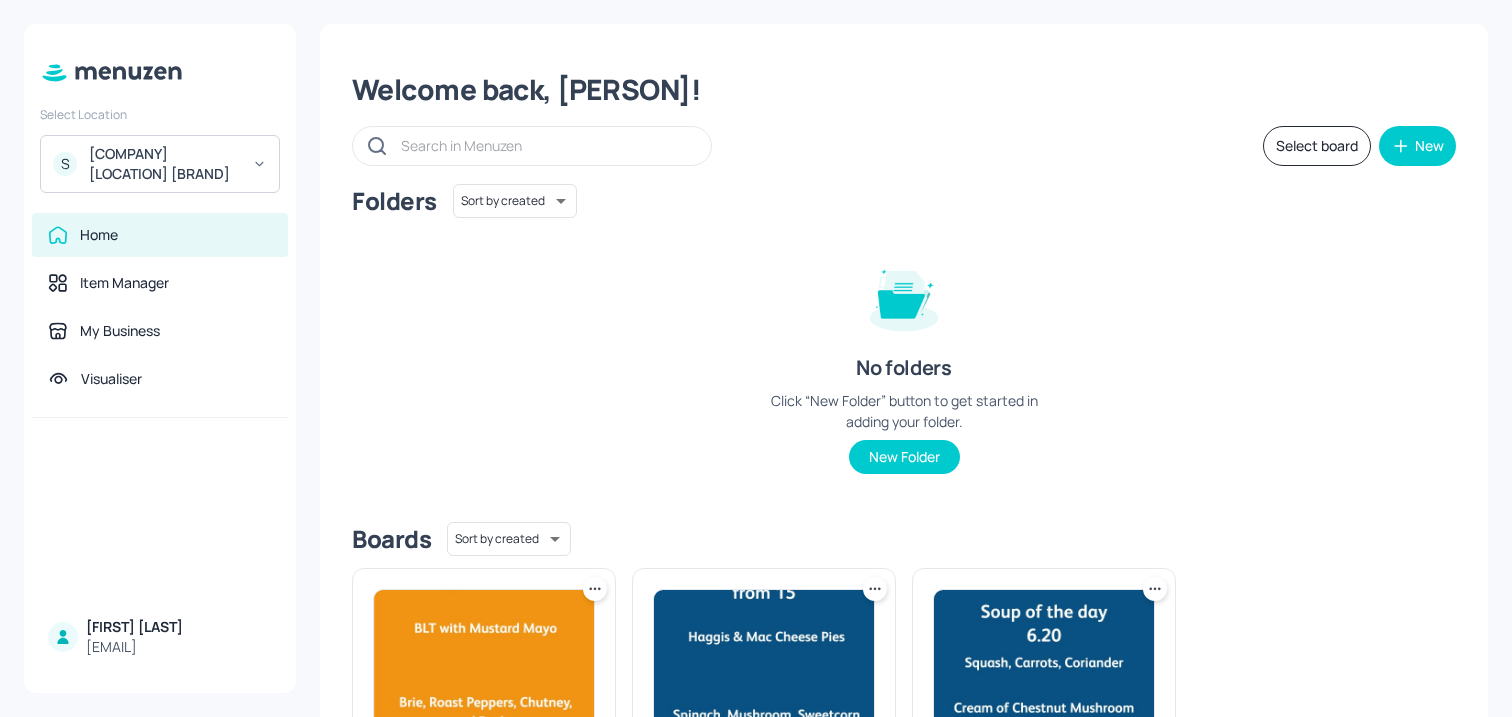 scroll, scrollTop: 0, scrollLeft: 0, axis: both 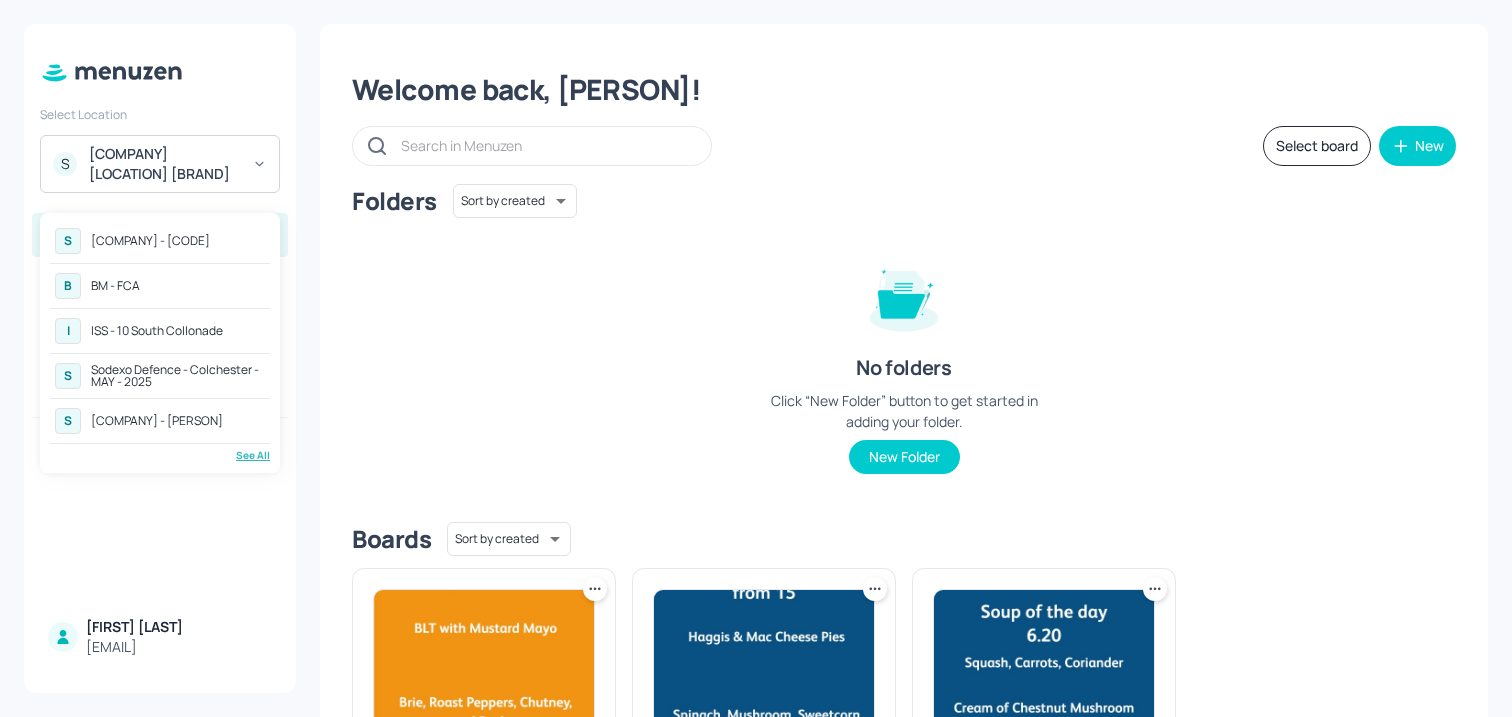 click on "BM - FCA" at bounding box center [115, 286] 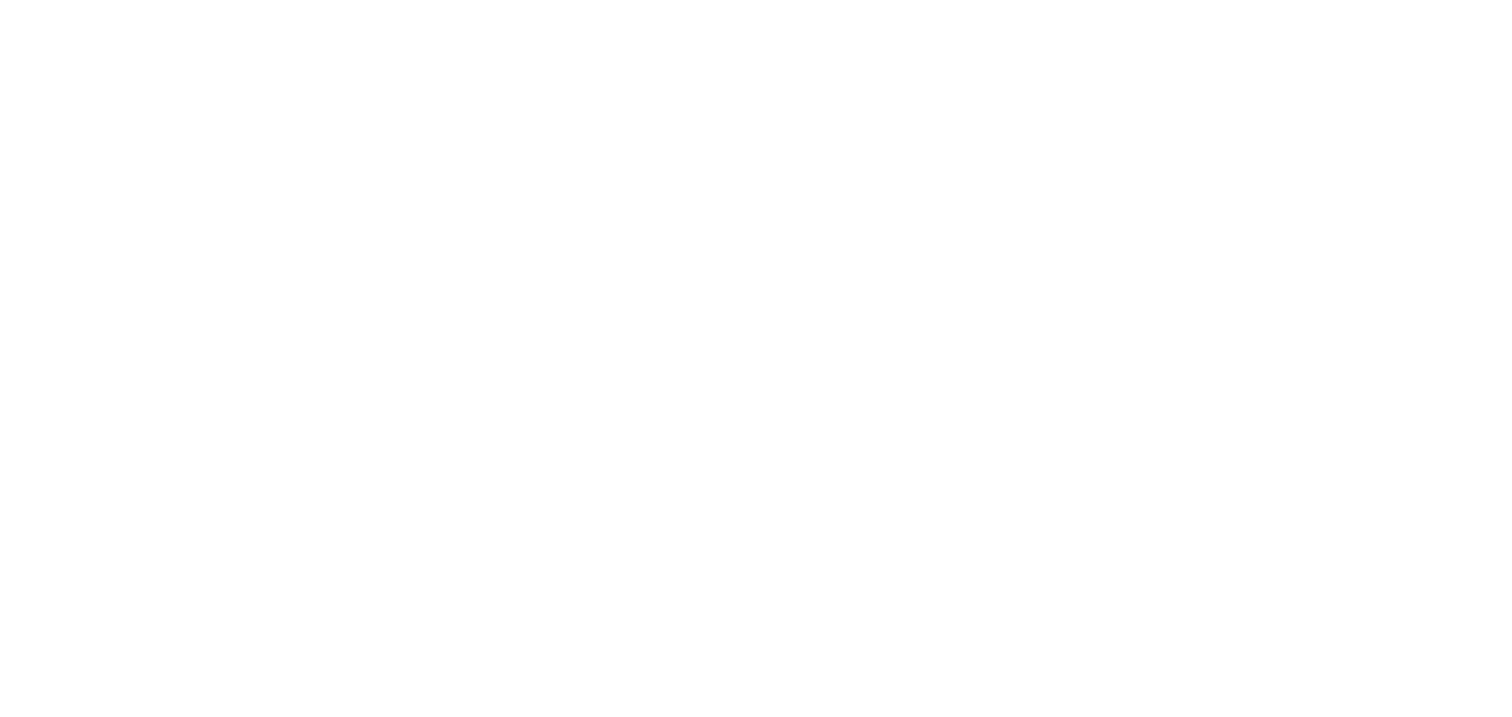scroll, scrollTop: 0, scrollLeft: 0, axis: both 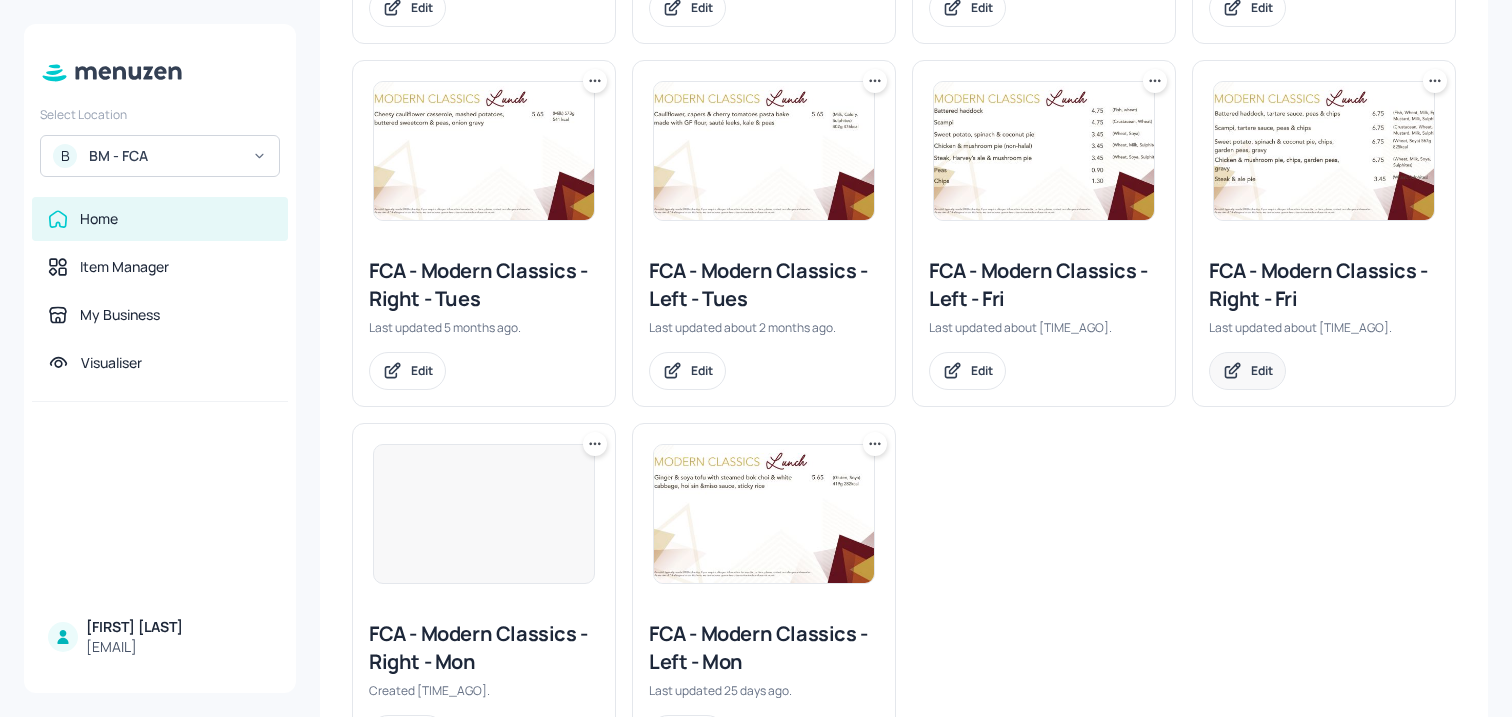 click on "Edit" at bounding box center (1247, 371) 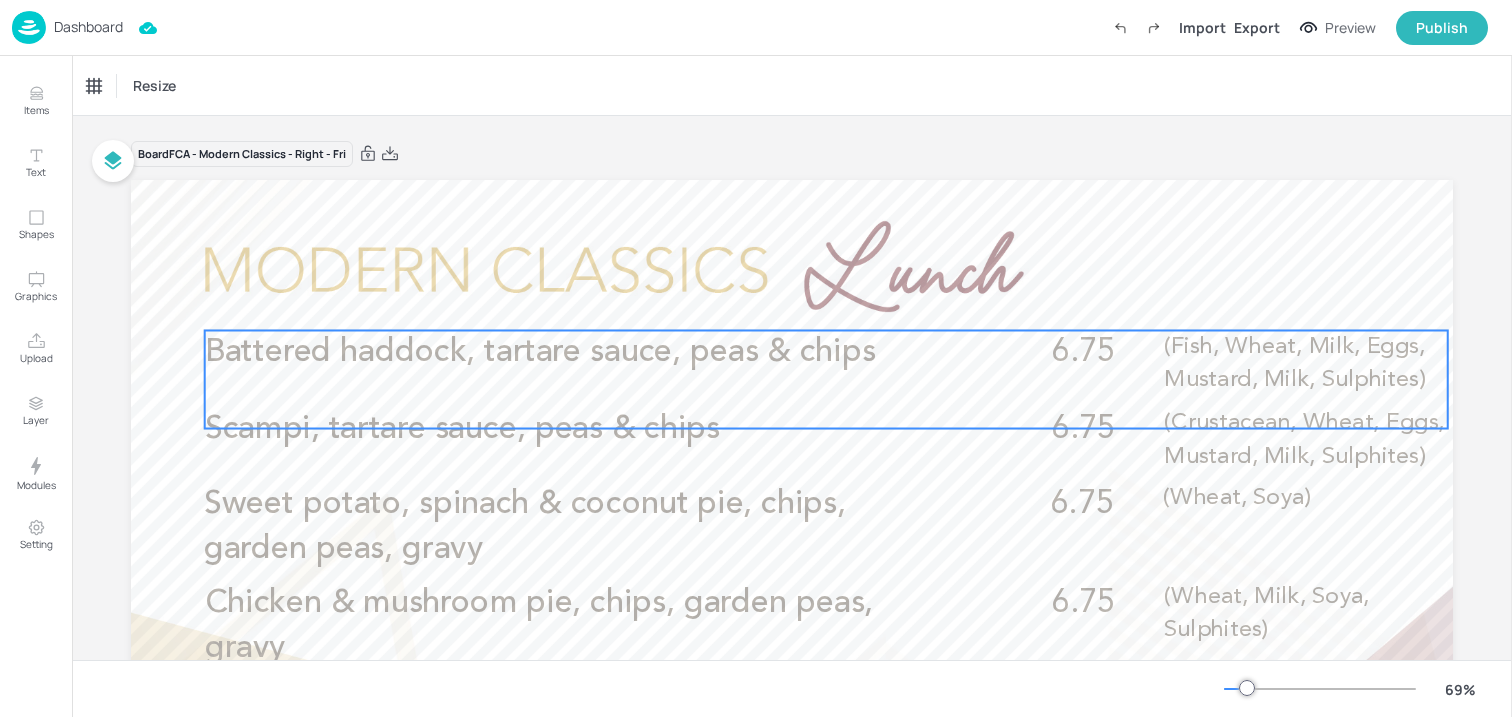 scroll, scrollTop: 63, scrollLeft: 0, axis: vertical 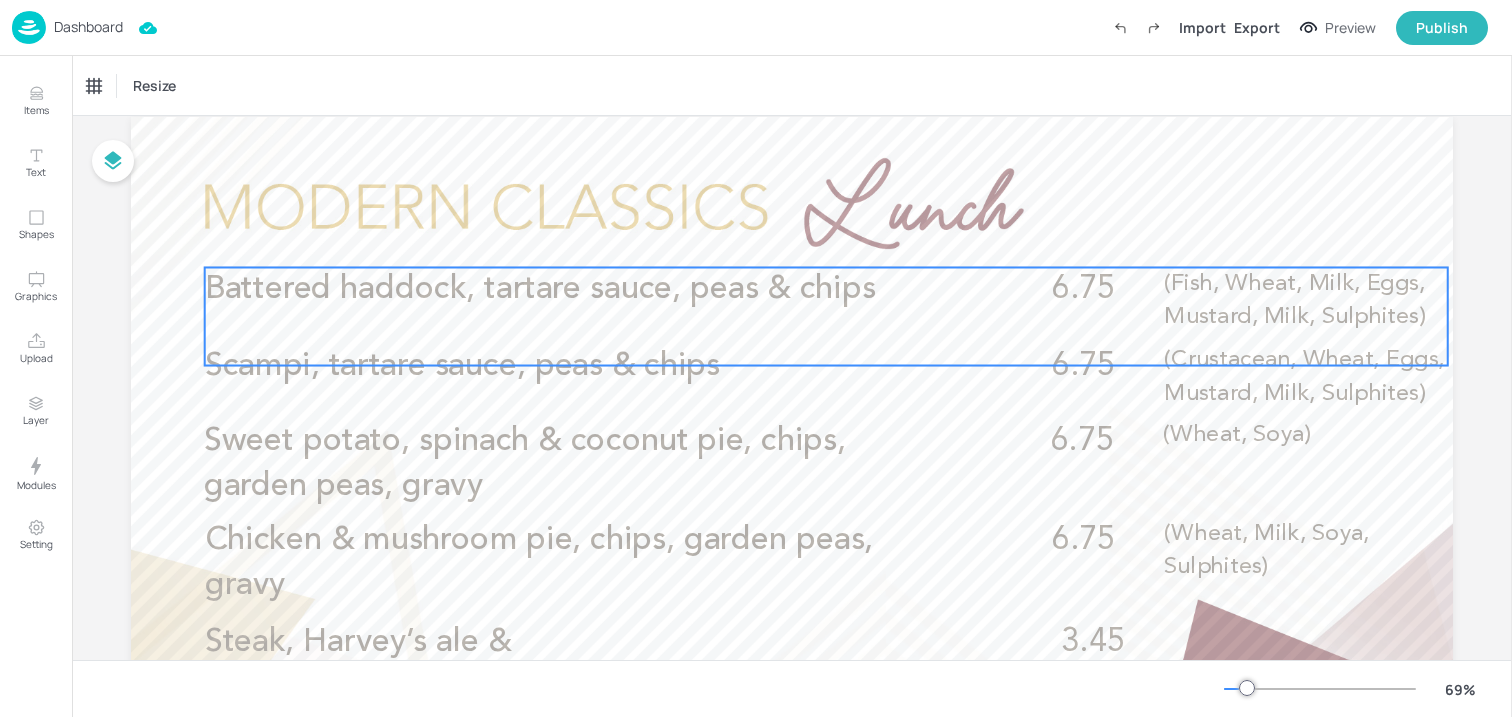 click on "Battered haddock, tartare sauce, peas & chips 6.75 (Fish, Wheat, Milk, Eggs, Mustard, Milk, Sulphites)" at bounding box center (826, 317) 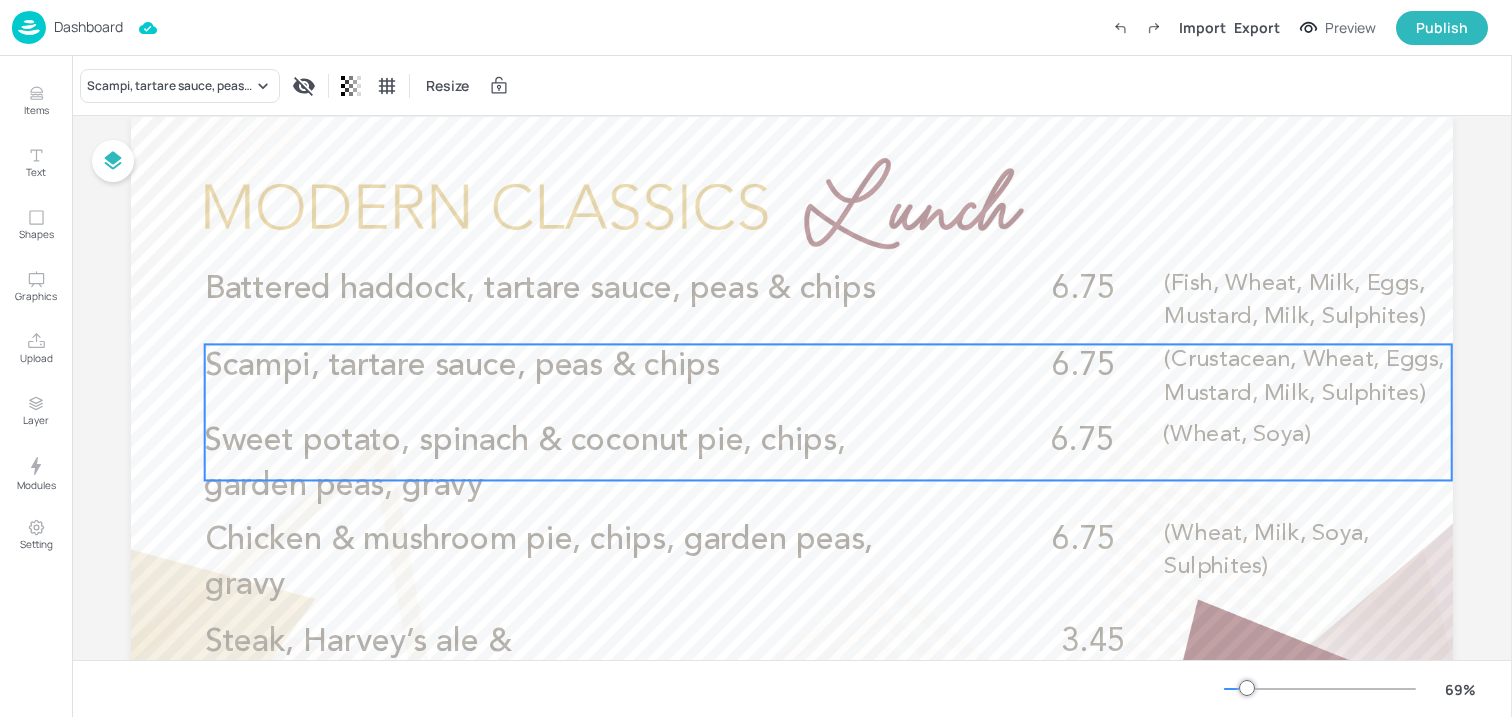 click on "Scampi, tartare sauce, peas & chips  6.75 (Crustacean, Wheat, Eggs, Mustard, Milk, Sulphites)" at bounding box center [828, 412] 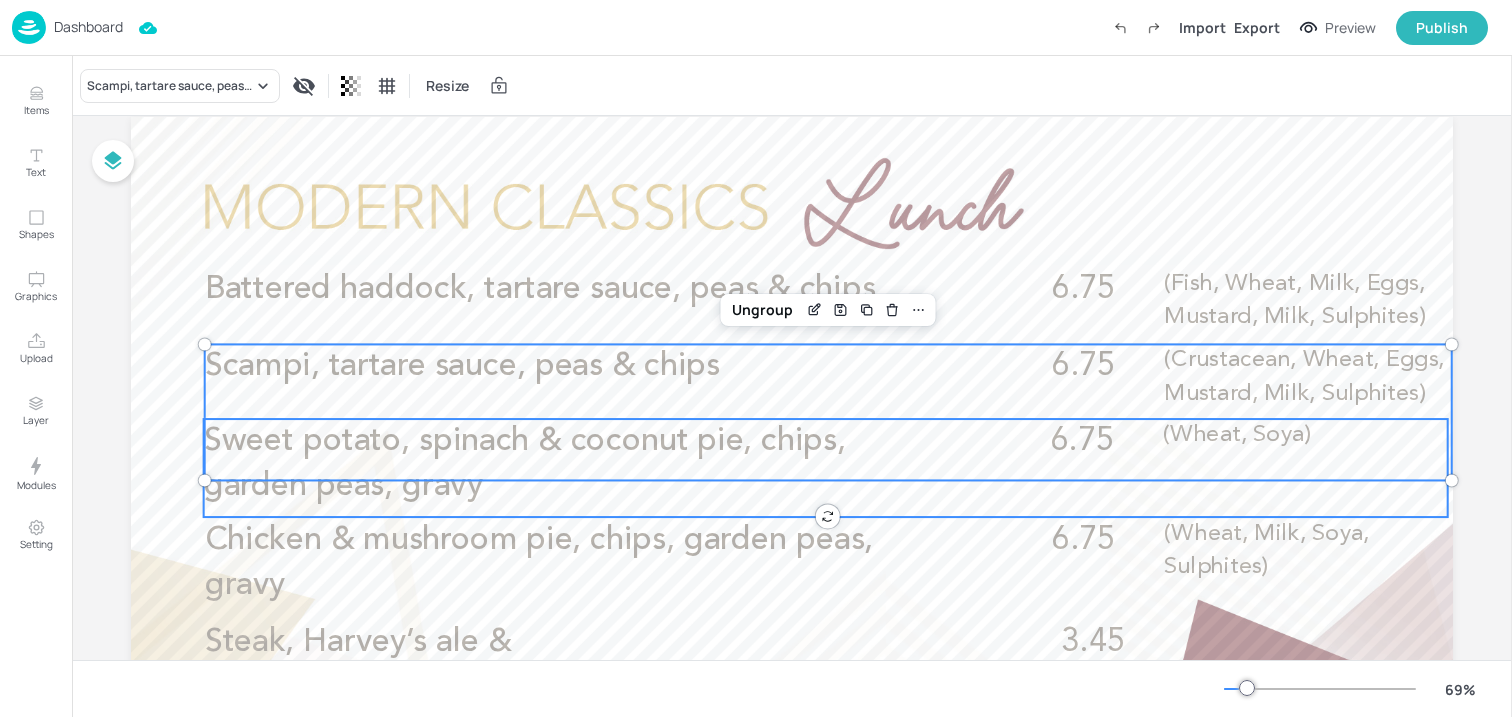 click on "Sweet potato, spinach & coconut pie, chips, garden peas, gravy" at bounding box center (578, 464) 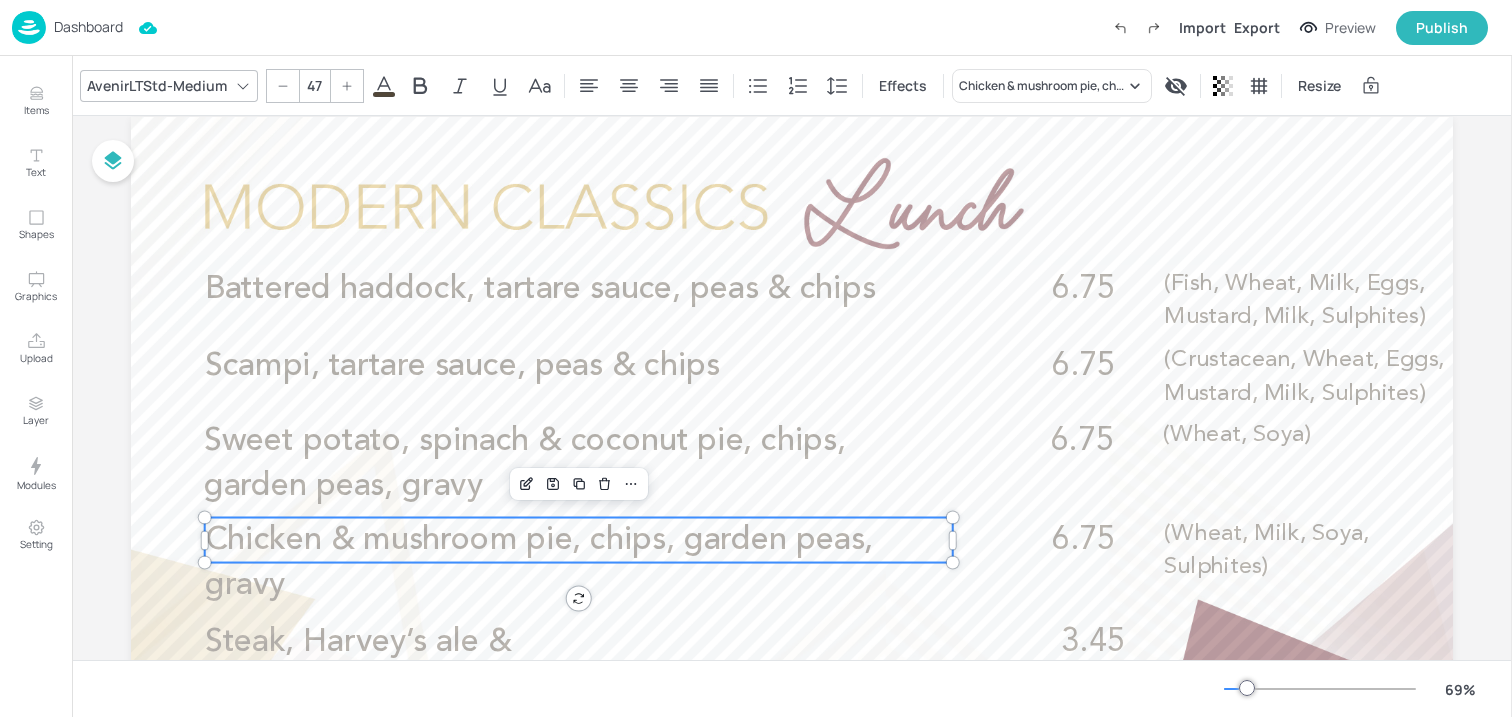 click on "Chicken & mushroom pie, chips, garden peas, gravy" at bounding box center (579, 563) 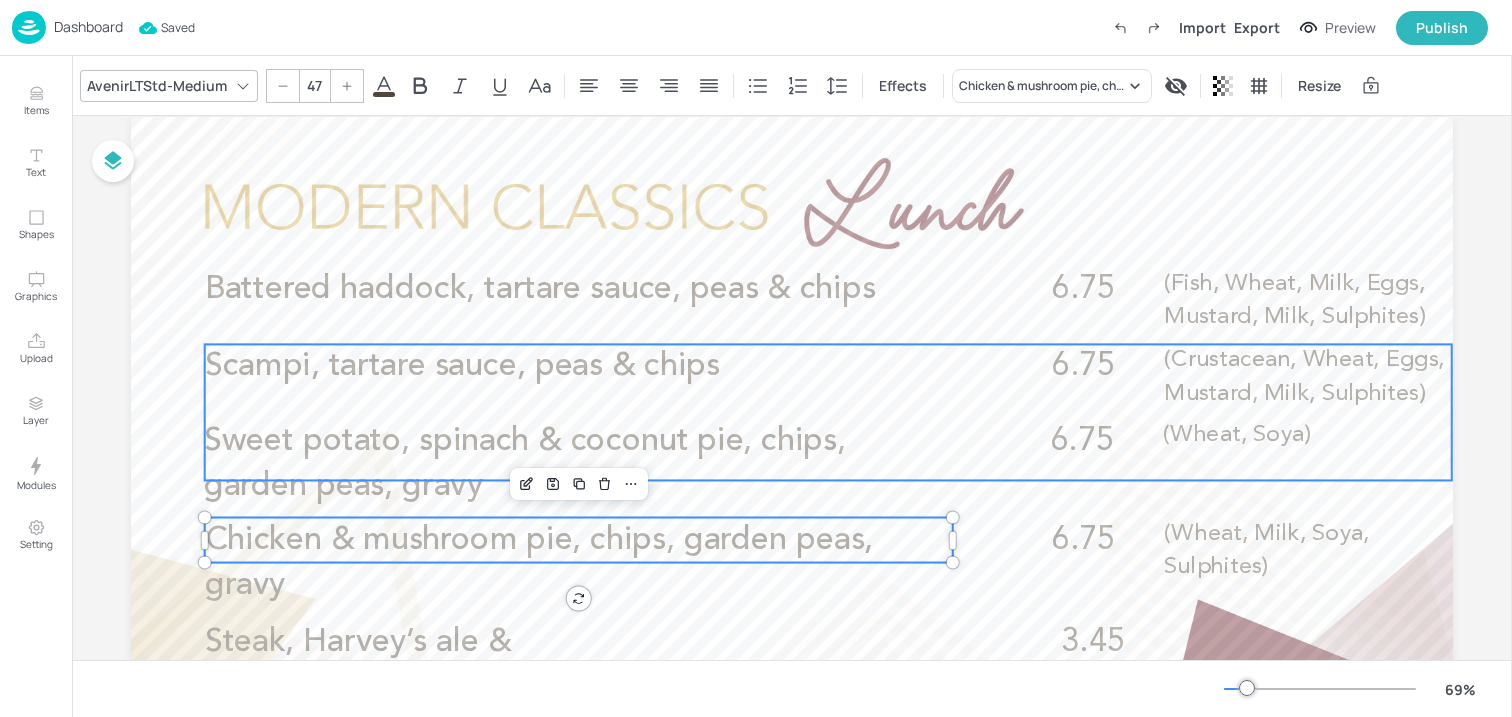 click on "Scampi, tartare sauce, peas & chips  6.75 (Crustacean, Wheat, Eggs, Mustard, Milk, Sulphites)" at bounding box center (828, 412) 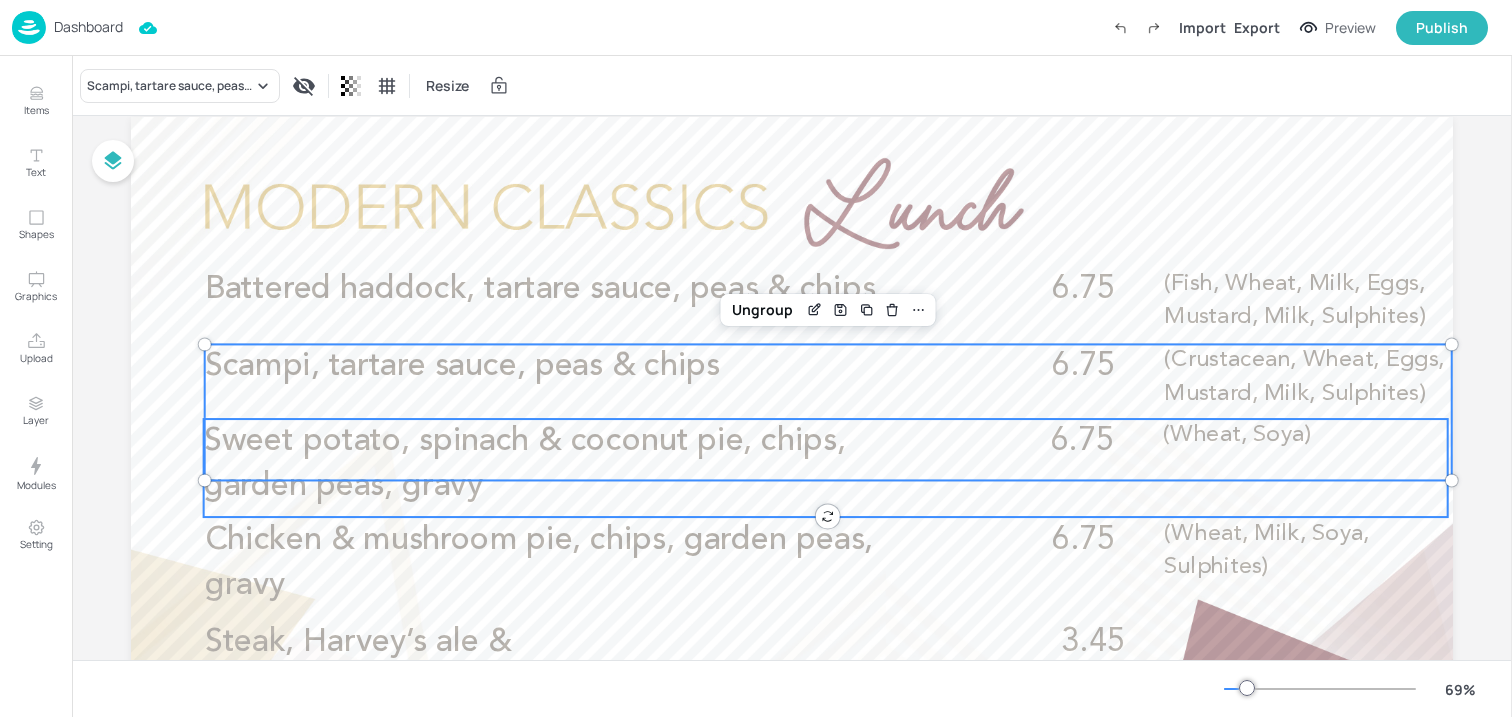 click on "Sweet potato, spinach & coconut pie, chips, garden peas, gravy" at bounding box center (578, 464) 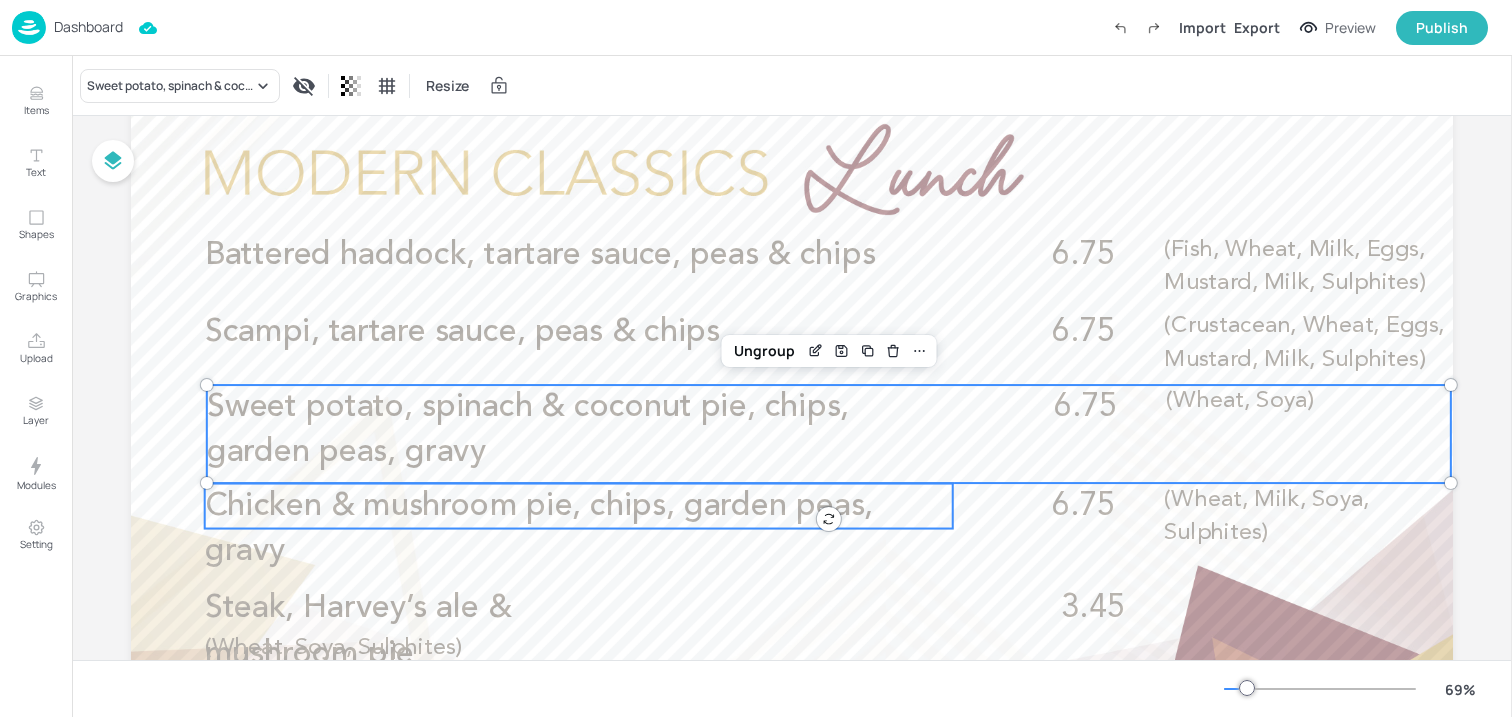 scroll, scrollTop: 140, scrollLeft: 0, axis: vertical 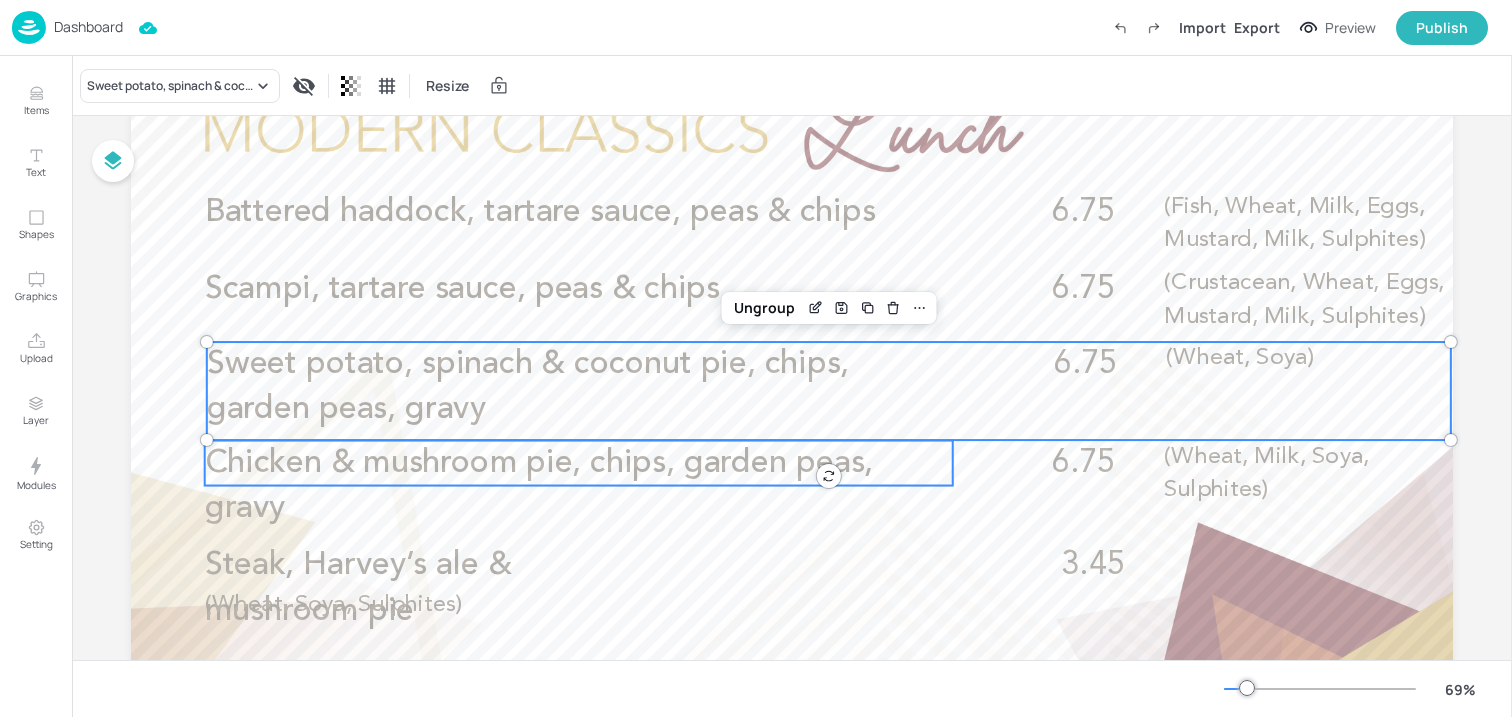 click on "Chicken & mushroom pie, chips, garden peas, gravy" at bounding box center [579, 486] 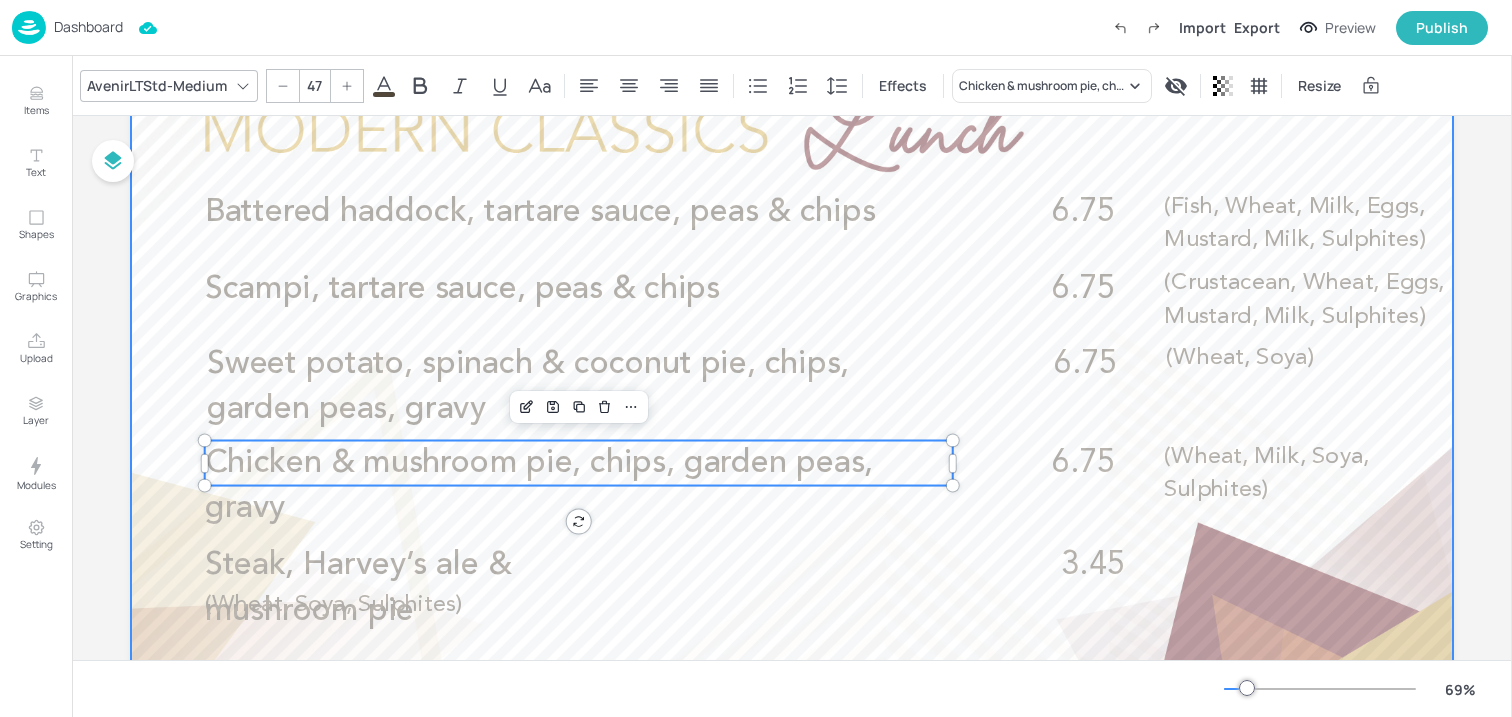 click at bounding box center (792, 412) 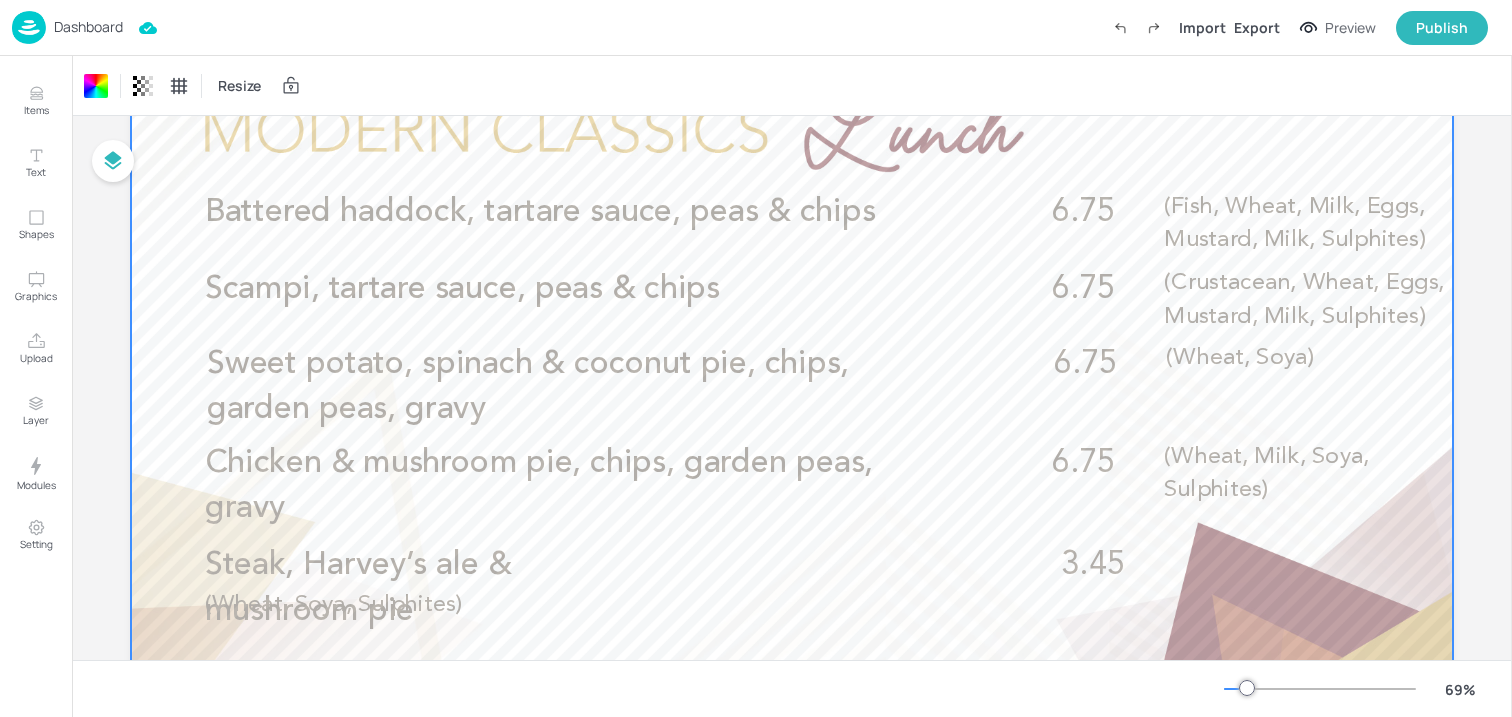 click at bounding box center [792, 412] 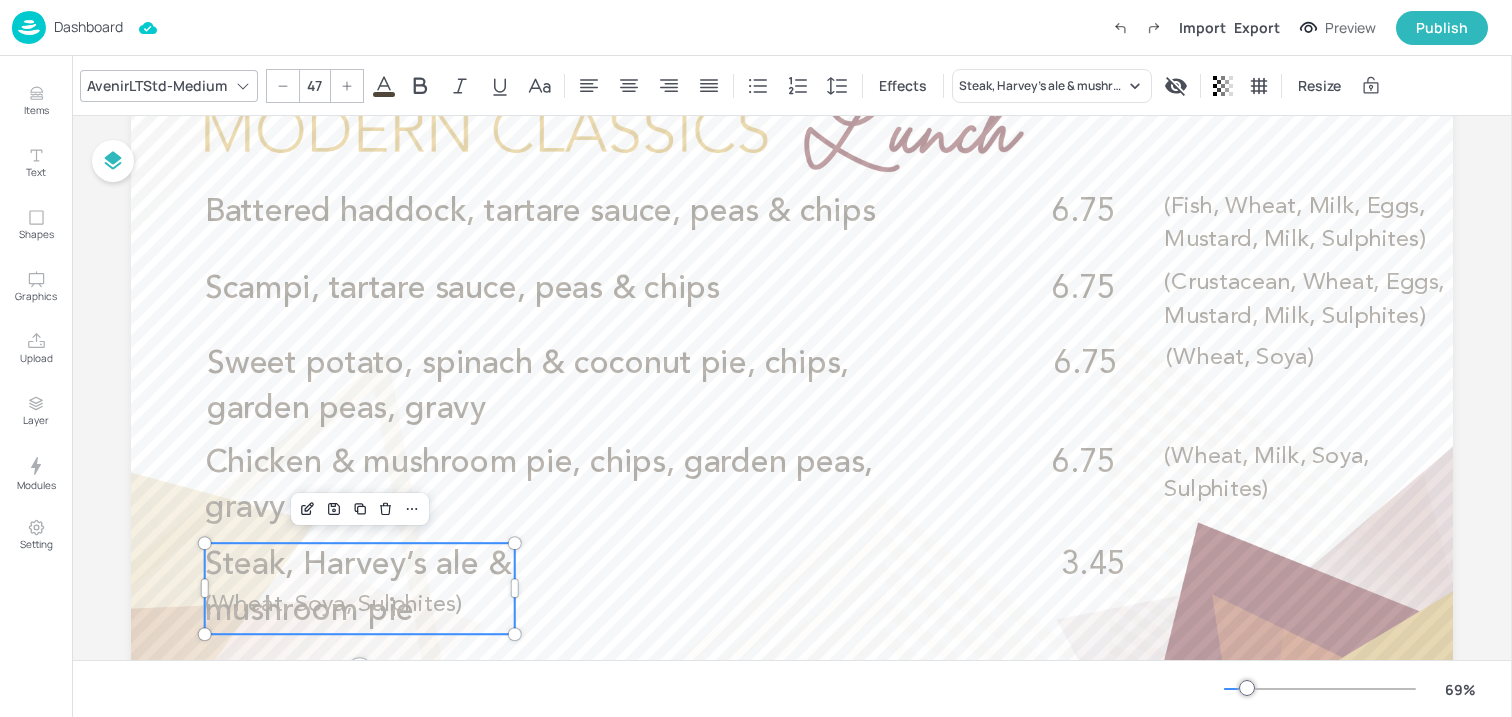 click on "Steak, Harvey’s ale & mushroom pie" at bounding box center [358, 588] 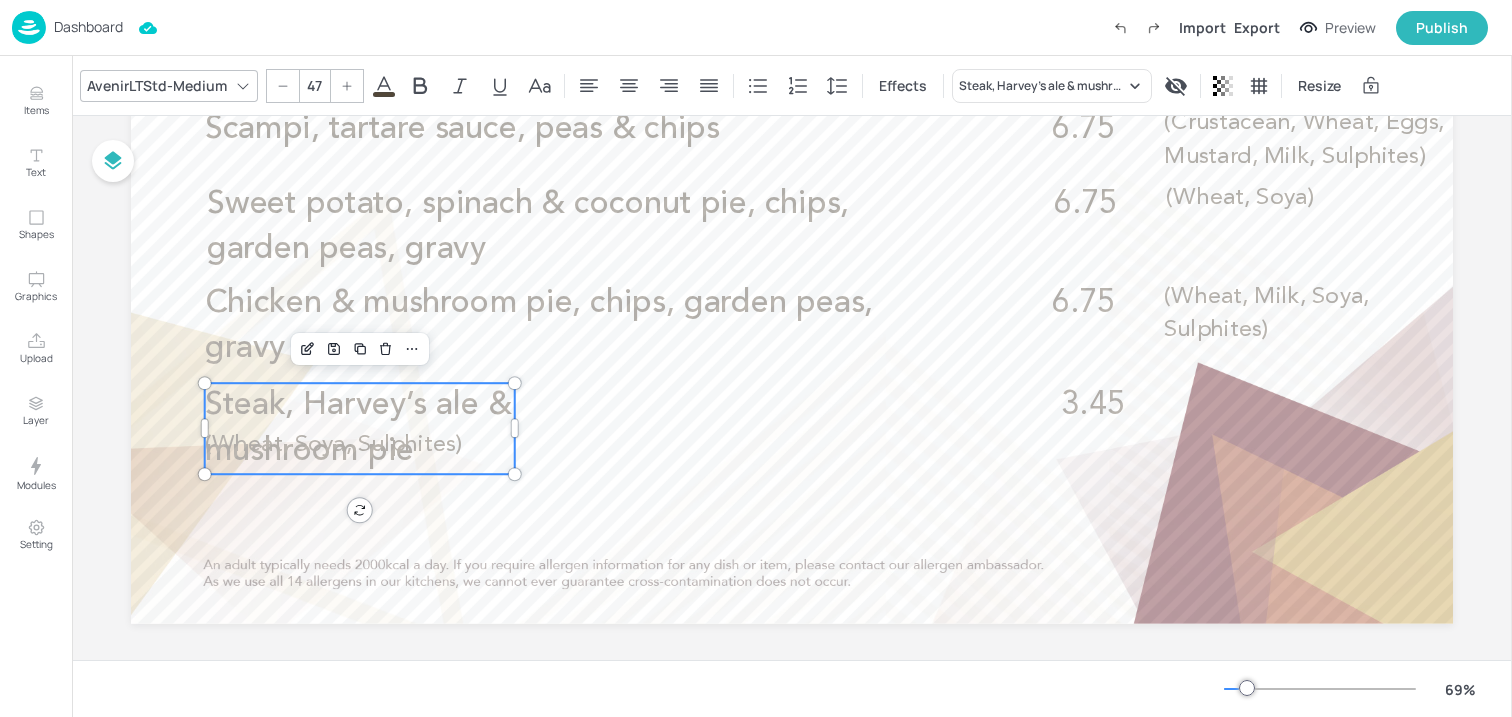 scroll, scrollTop: 313, scrollLeft: 0, axis: vertical 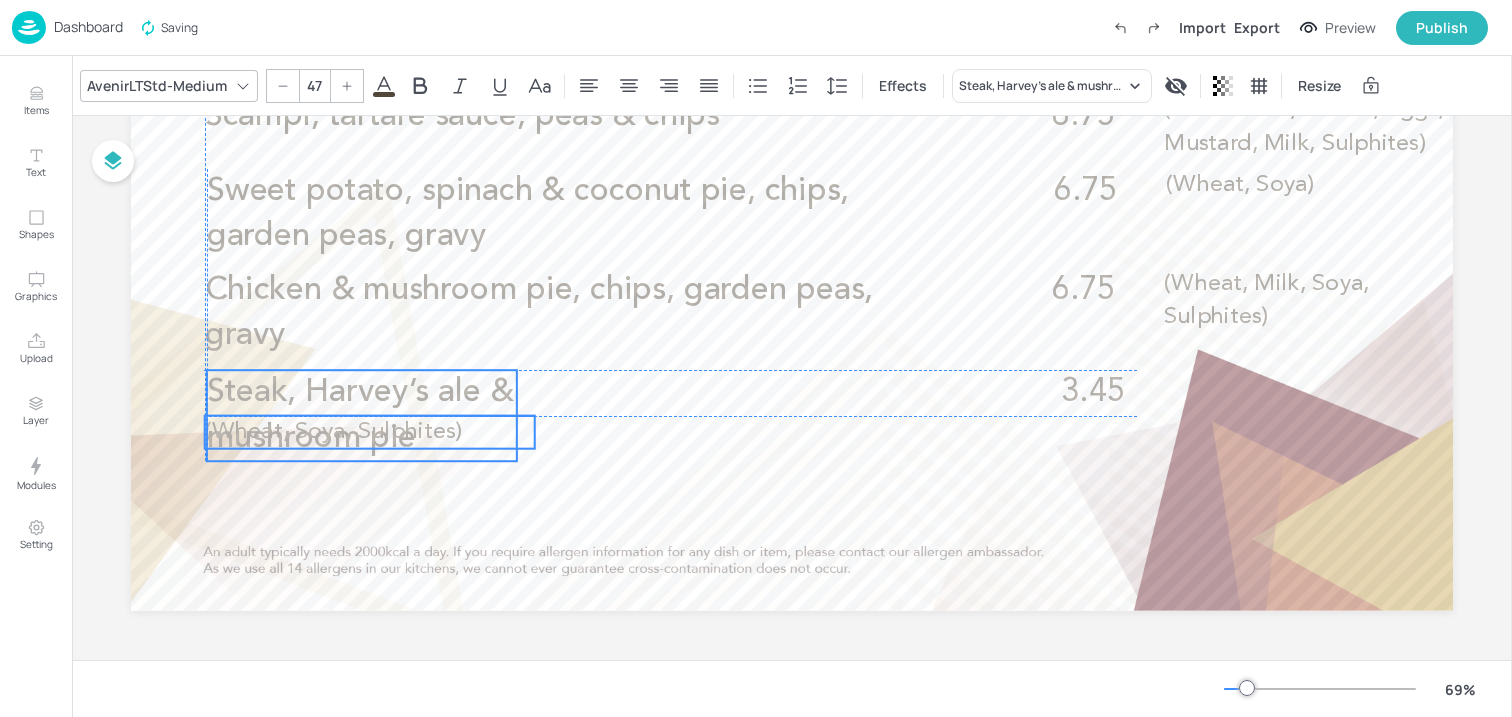 click on "(Wheat, Soya, Sulphites)" at bounding box center (334, 431) 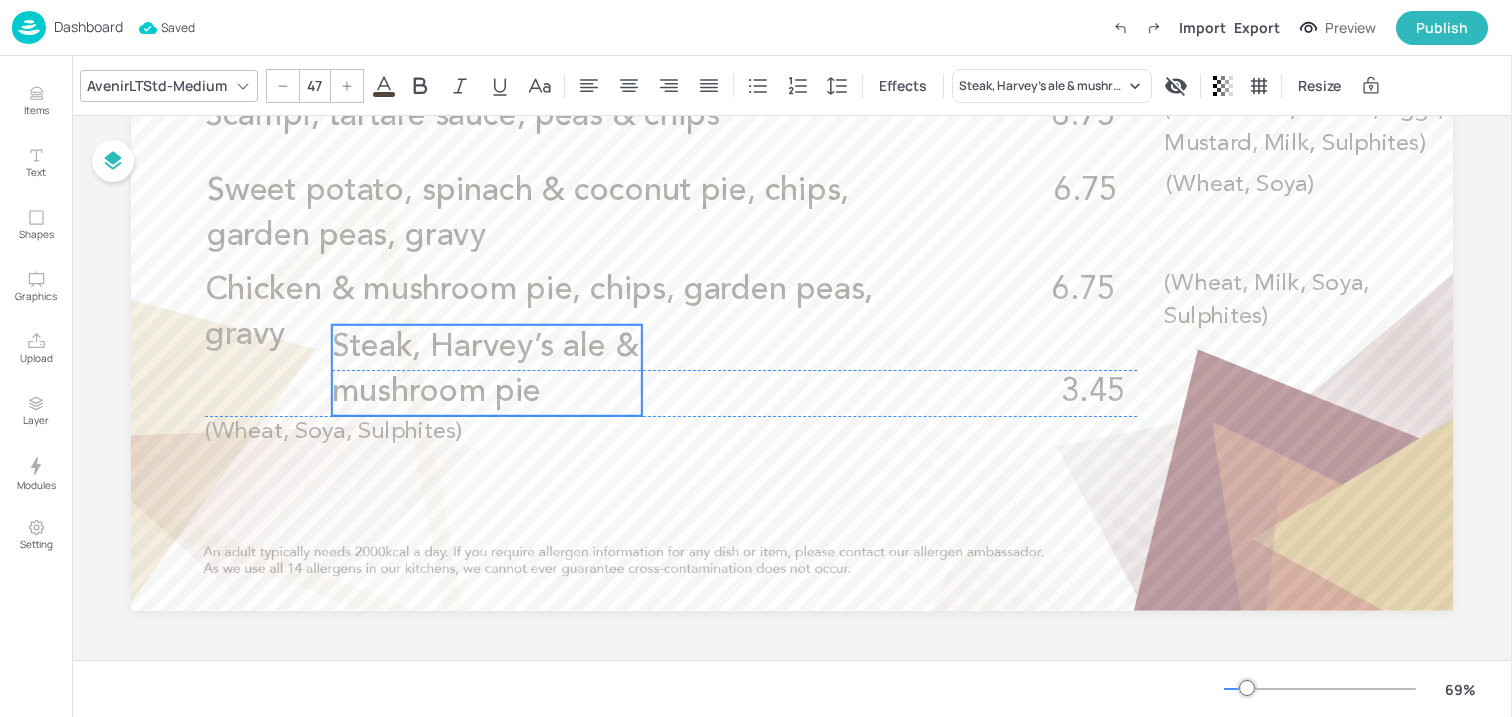 drag, startPoint x: 405, startPoint y: 431, endPoint x: 529, endPoint y: 389, distance: 130.91983 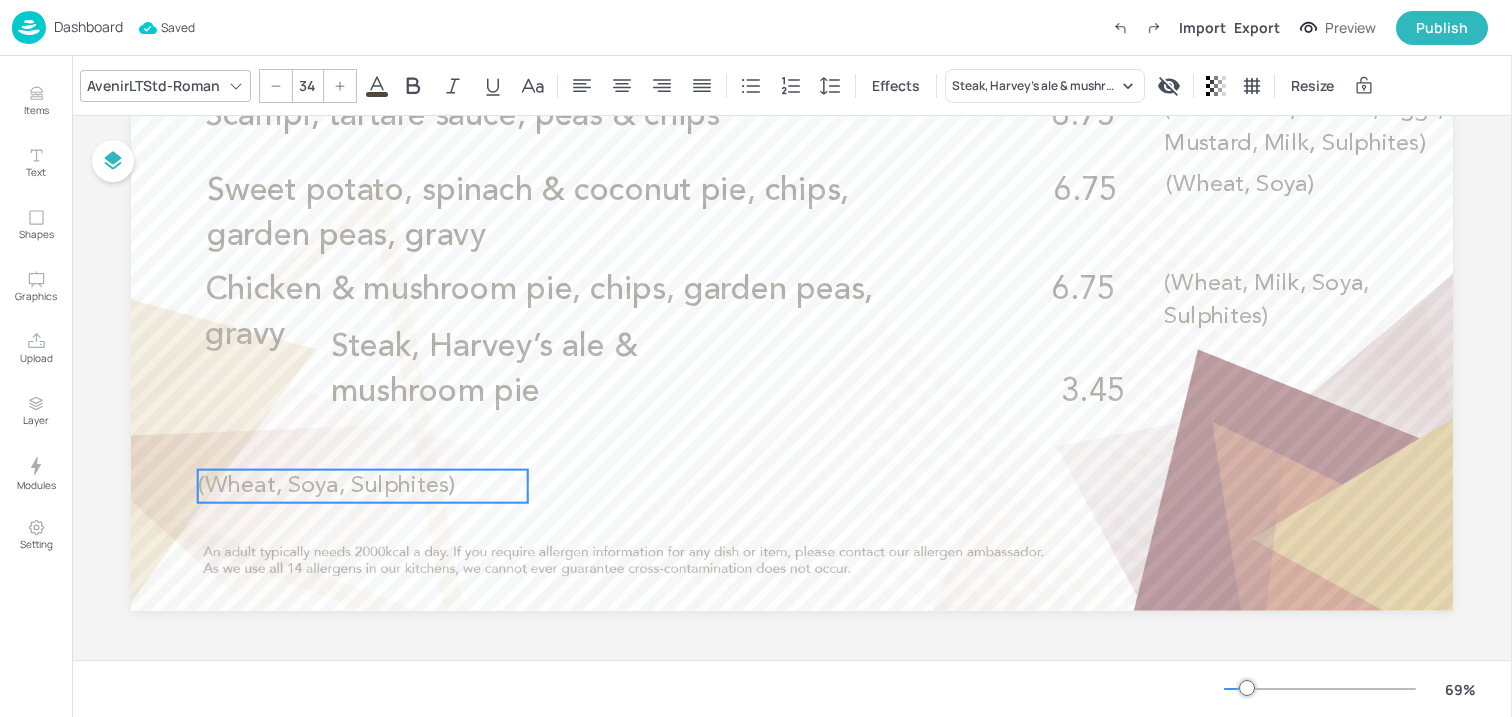 drag, startPoint x: 362, startPoint y: 427, endPoint x: 352, endPoint y: 514, distance: 87.57283 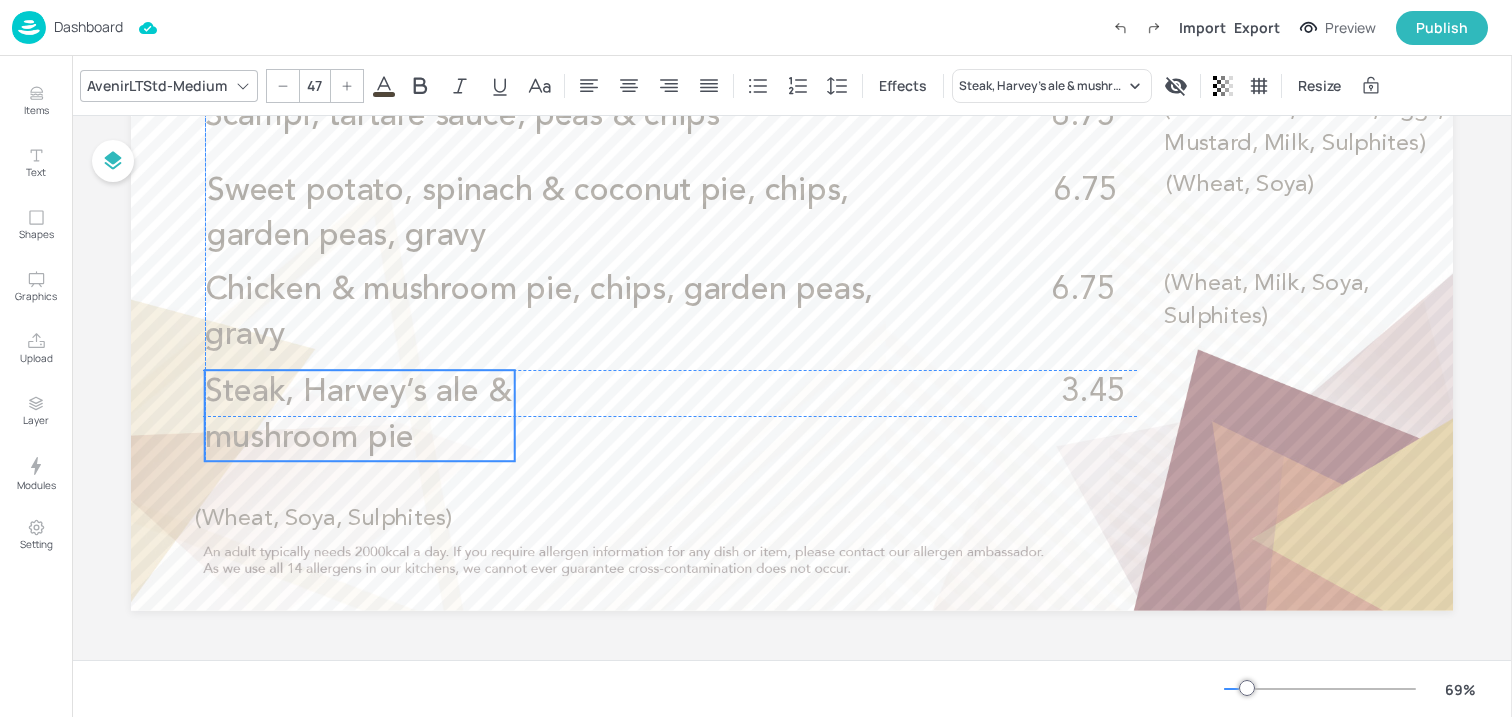 drag, startPoint x: 418, startPoint y: 370, endPoint x: 291, endPoint y: 414, distance: 134.4061 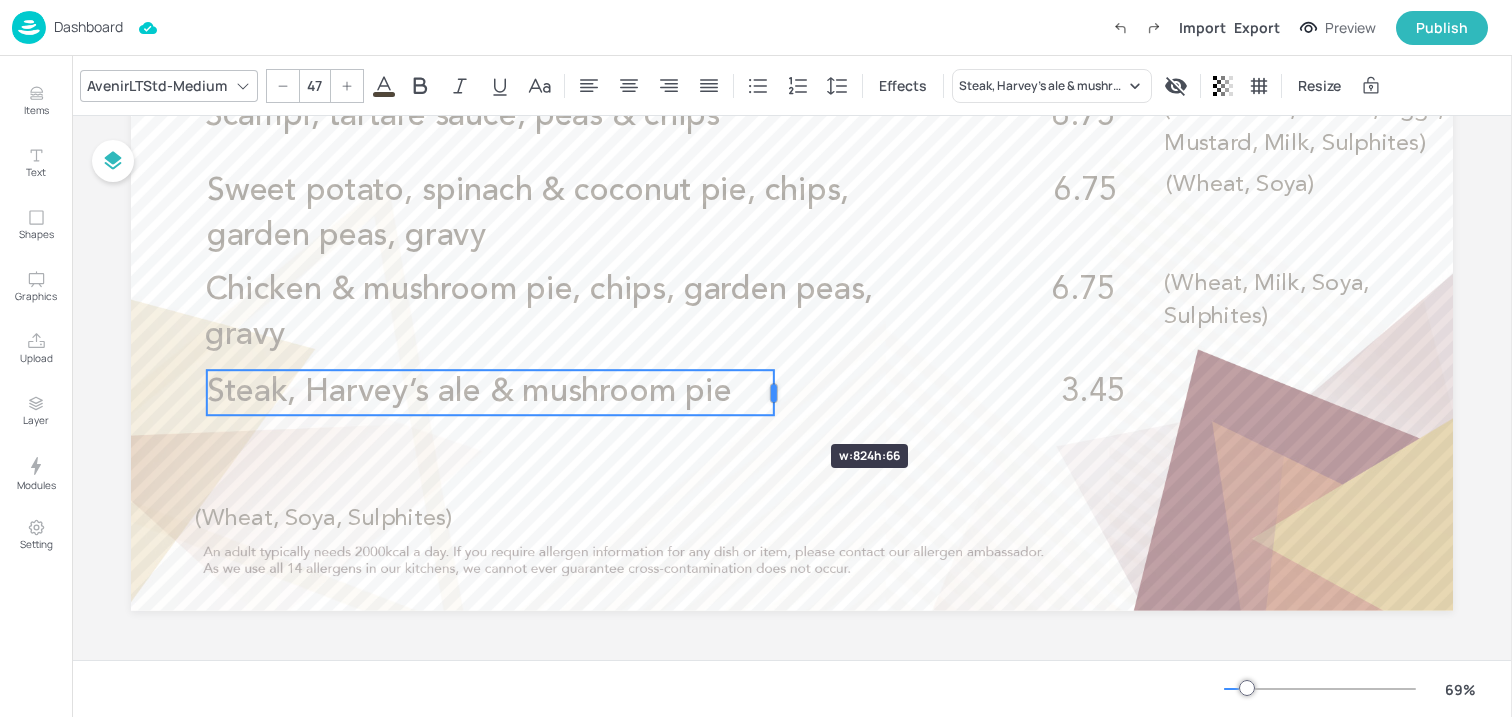 drag, startPoint x: 514, startPoint y: 411, endPoint x: 771, endPoint y: 408, distance: 257.01752 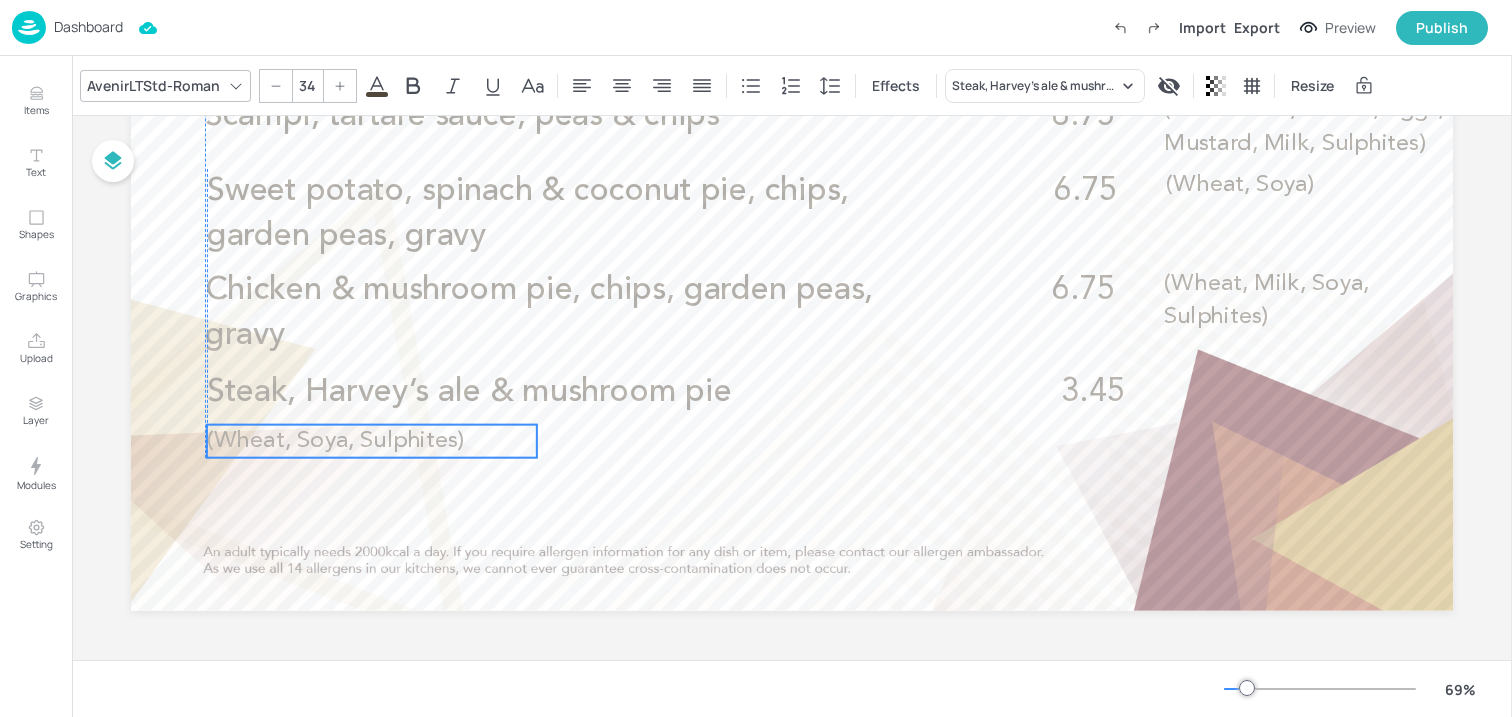drag, startPoint x: 282, startPoint y: 529, endPoint x: 293, endPoint y: 453, distance: 76.79192 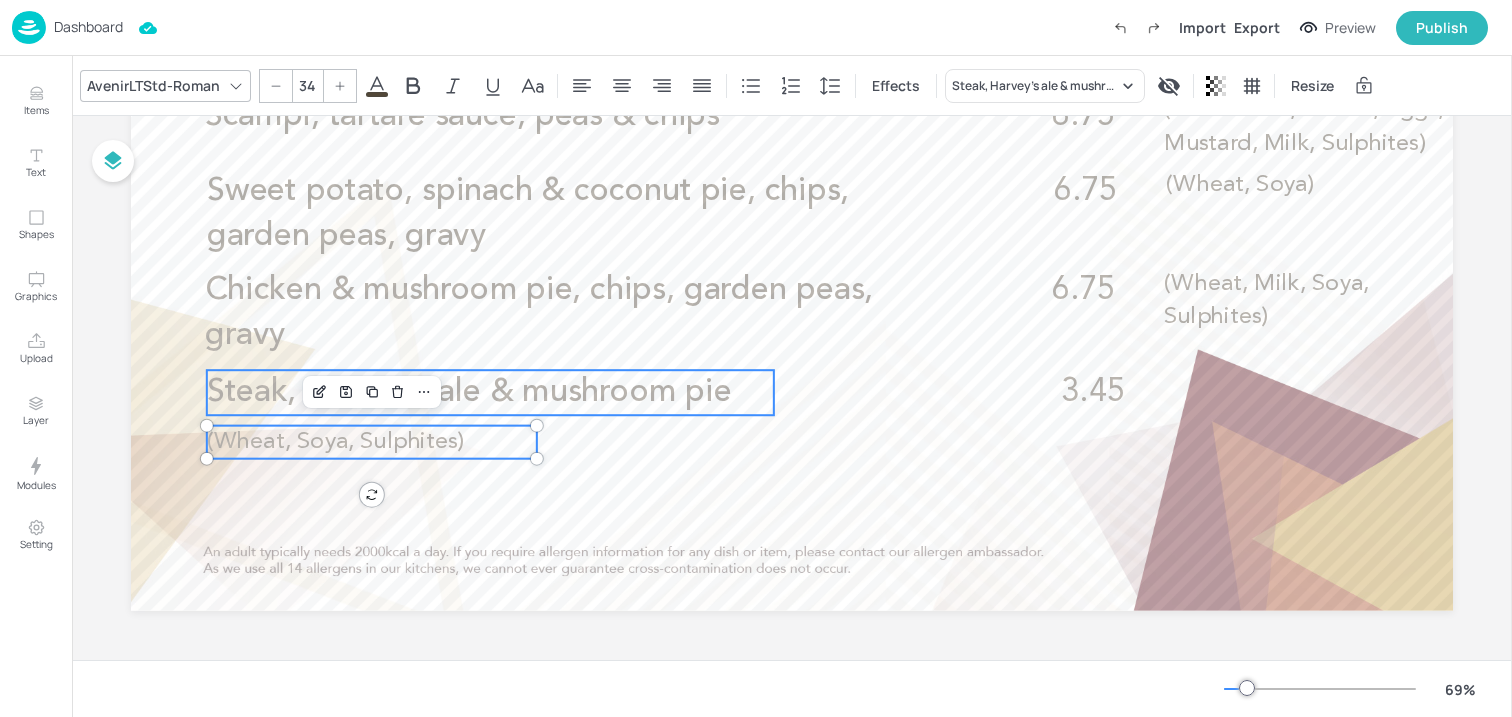 type on "--" 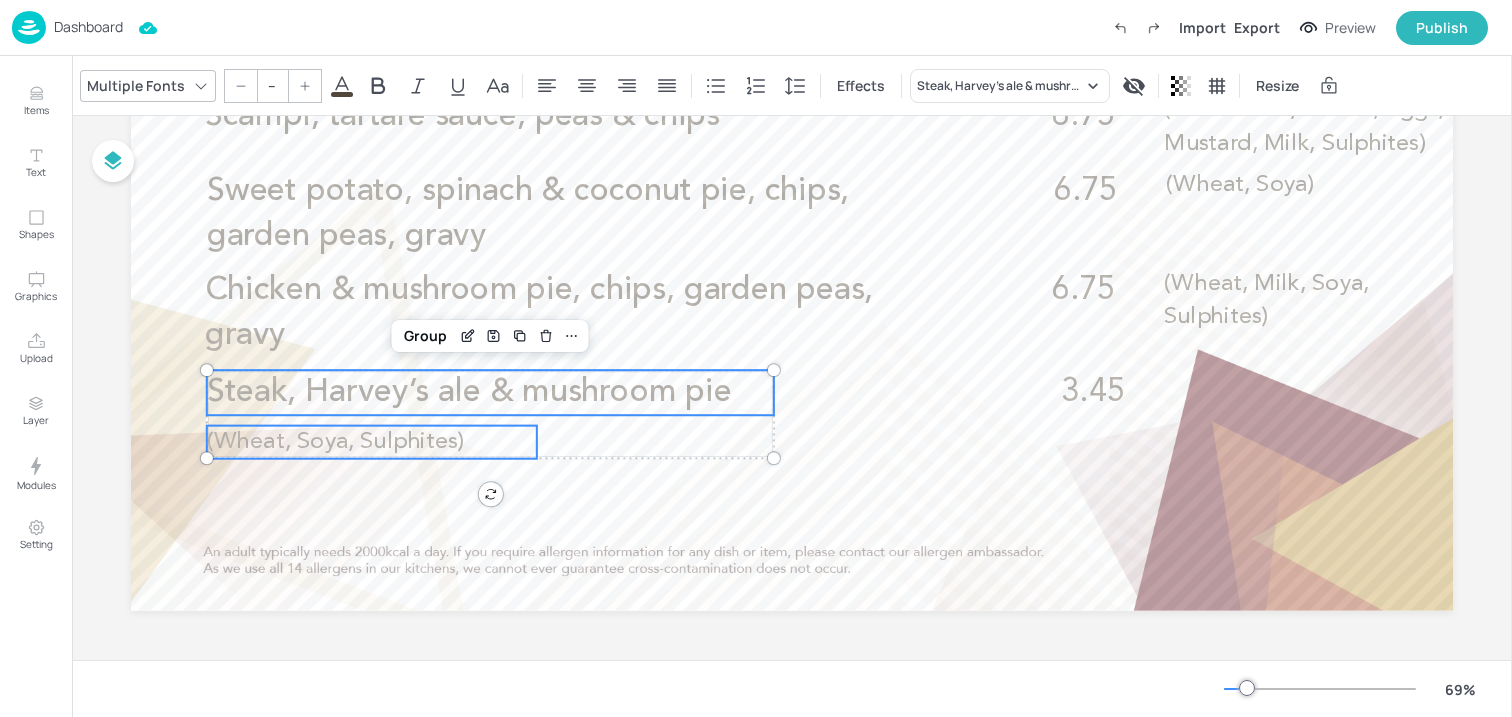 click on "Steak, Harvey’s ale & mushroom pie" at bounding box center (490, 392) 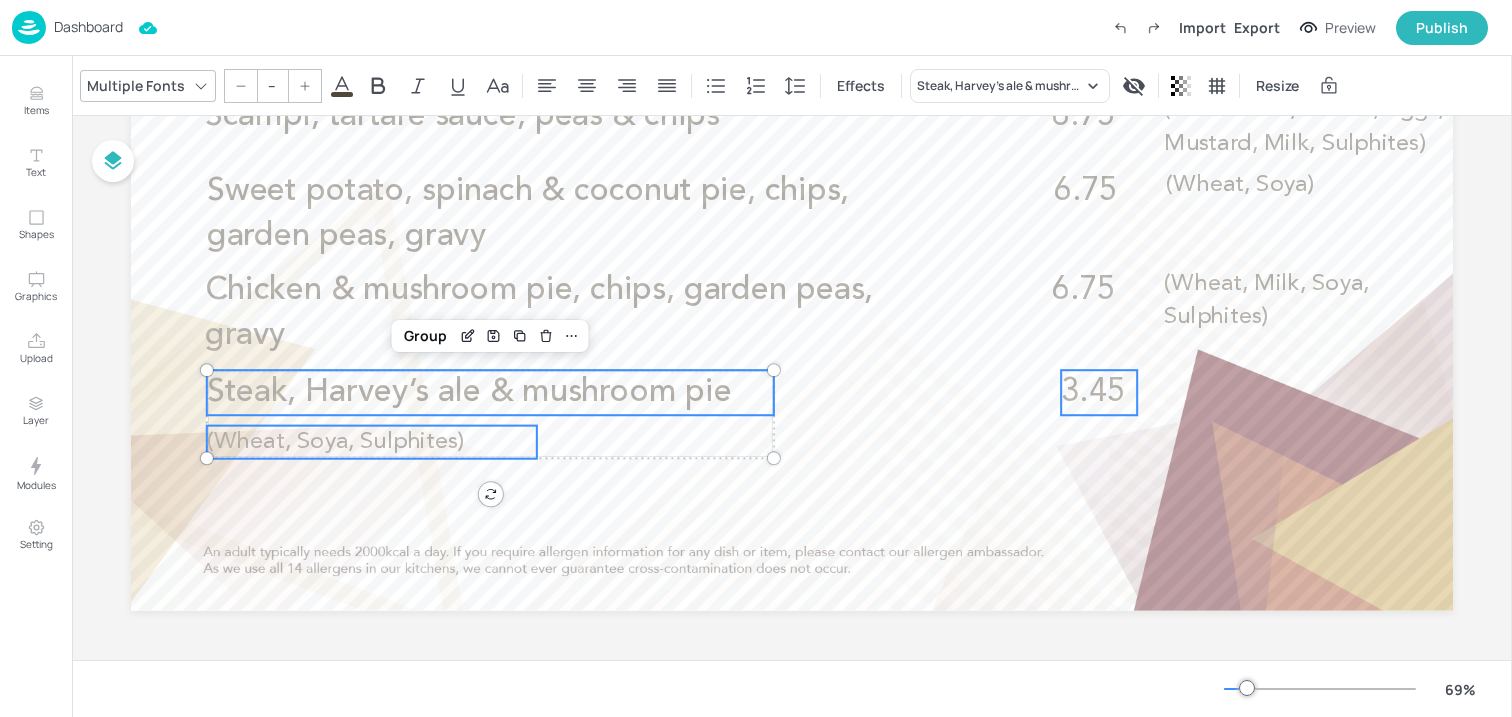 click on "3.45" at bounding box center [1092, 392] 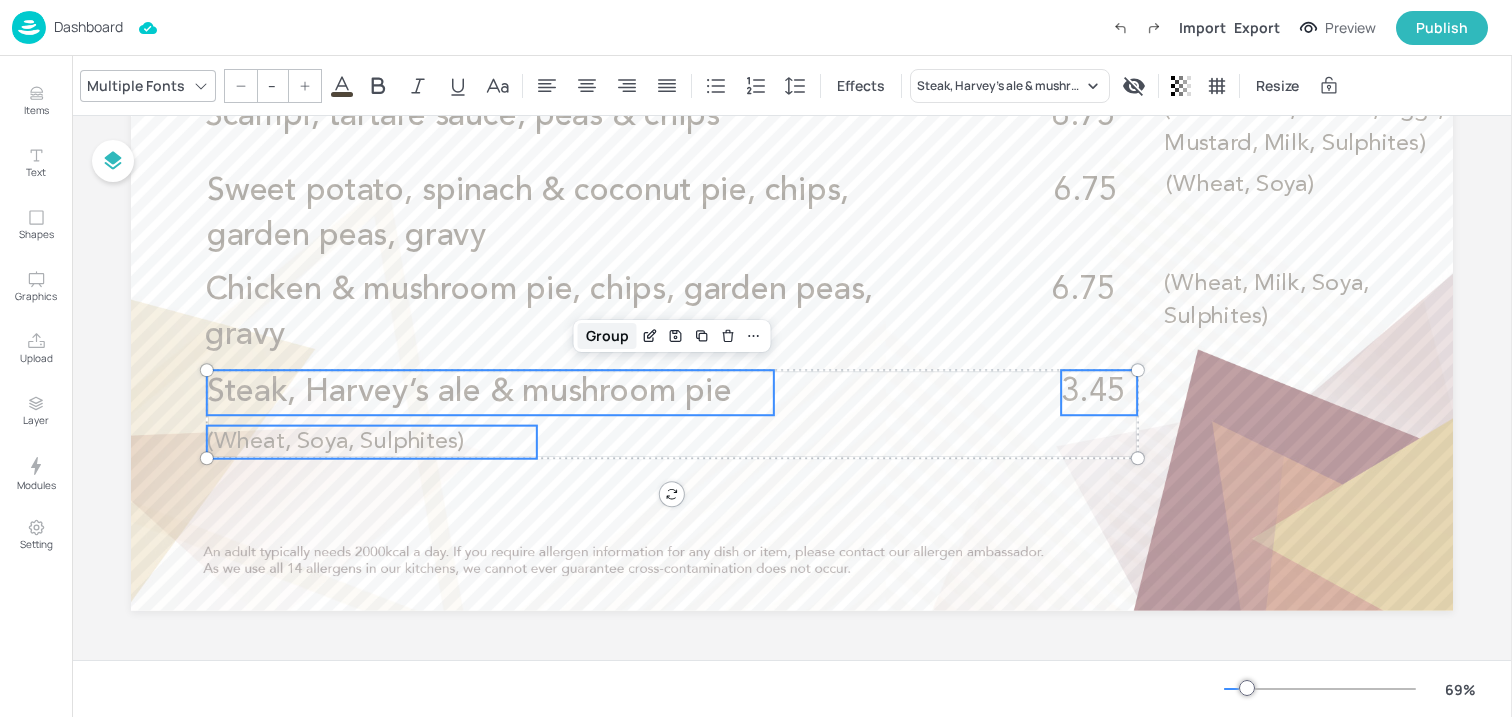 click on "Group" at bounding box center [607, 336] 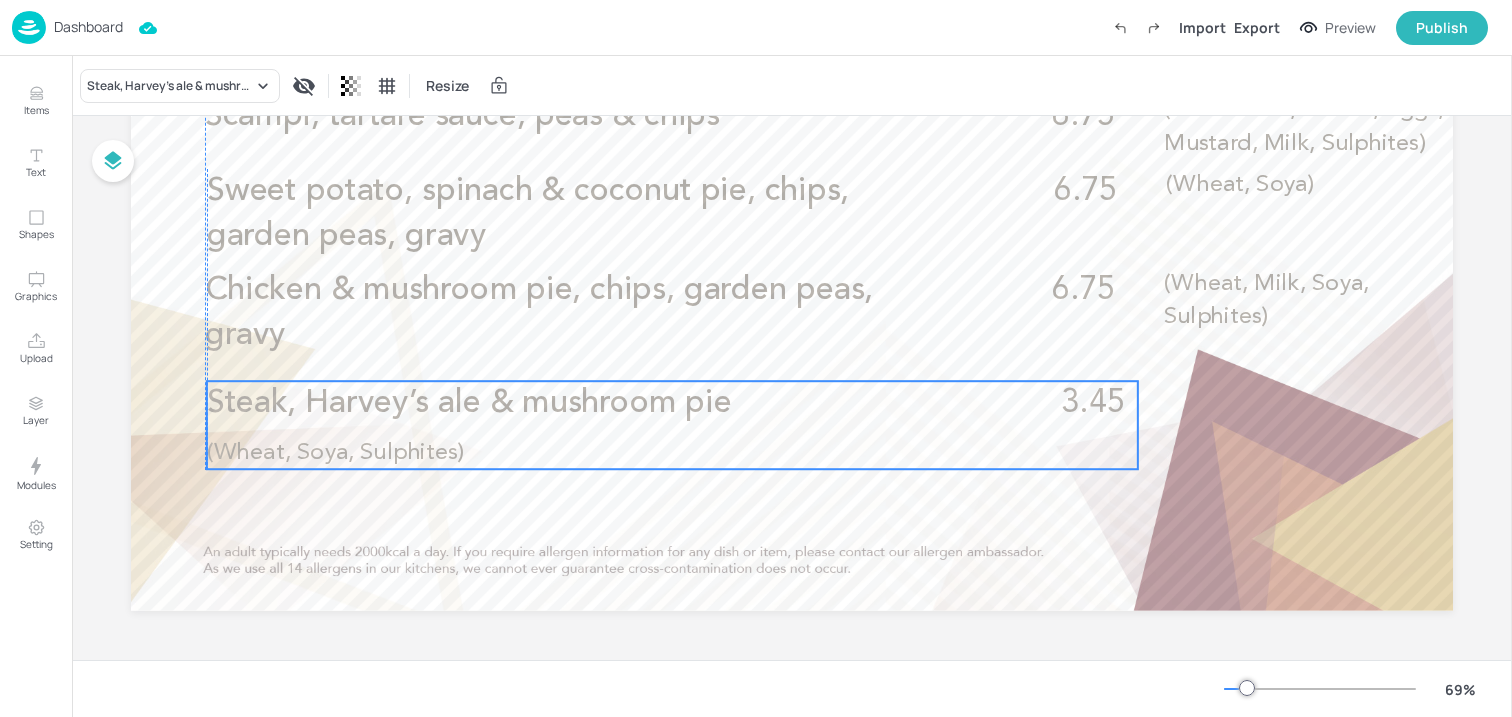 drag, startPoint x: 442, startPoint y: 406, endPoint x: 439, endPoint y: 417, distance: 11.401754 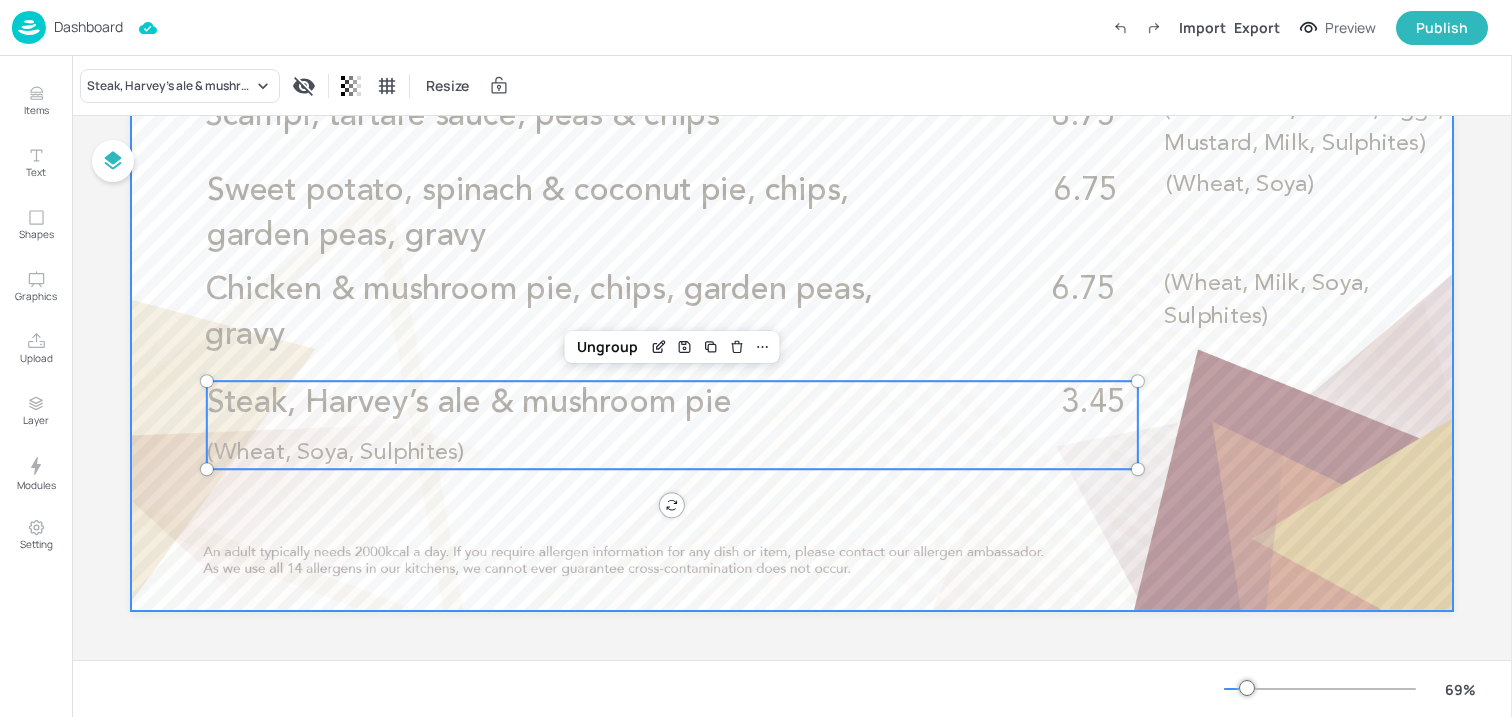 click at bounding box center [792, 239] 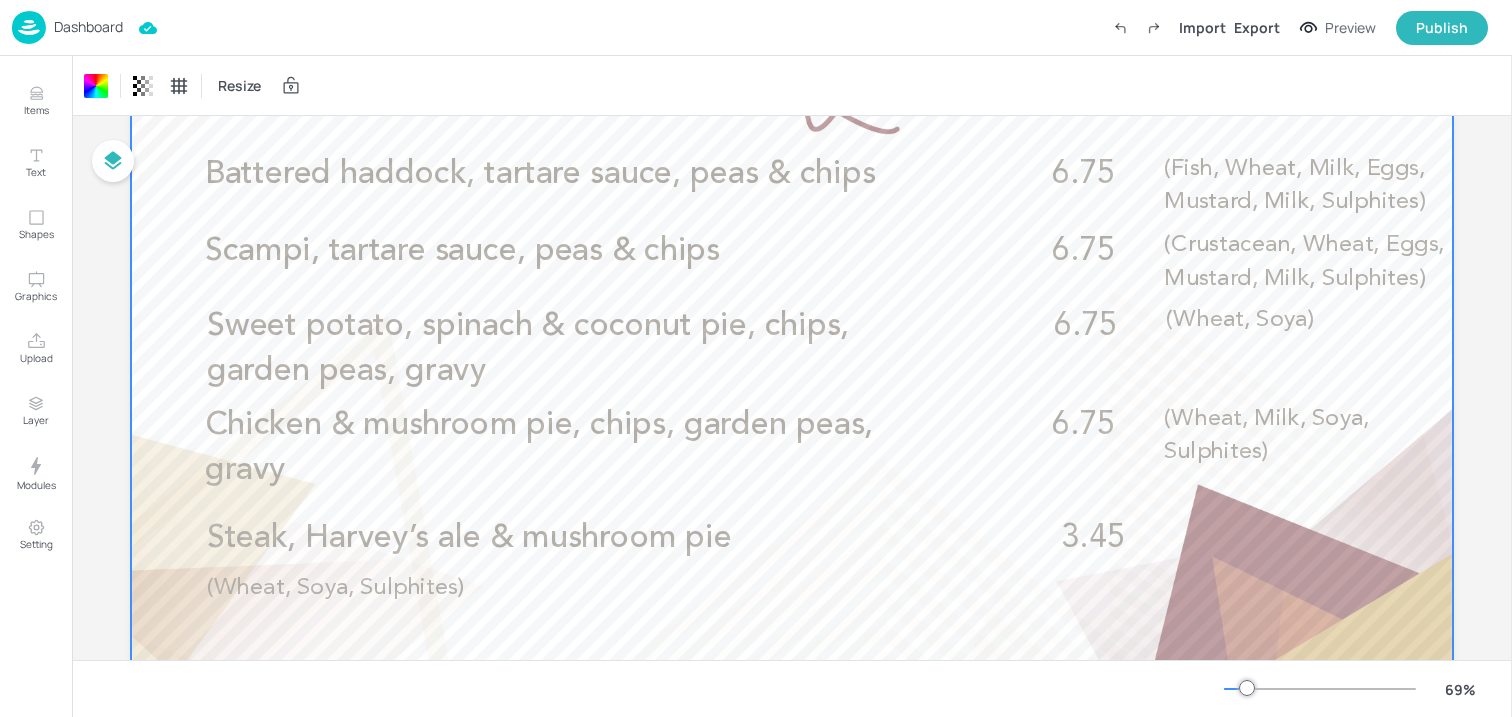 scroll, scrollTop: 0, scrollLeft: 0, axis: both 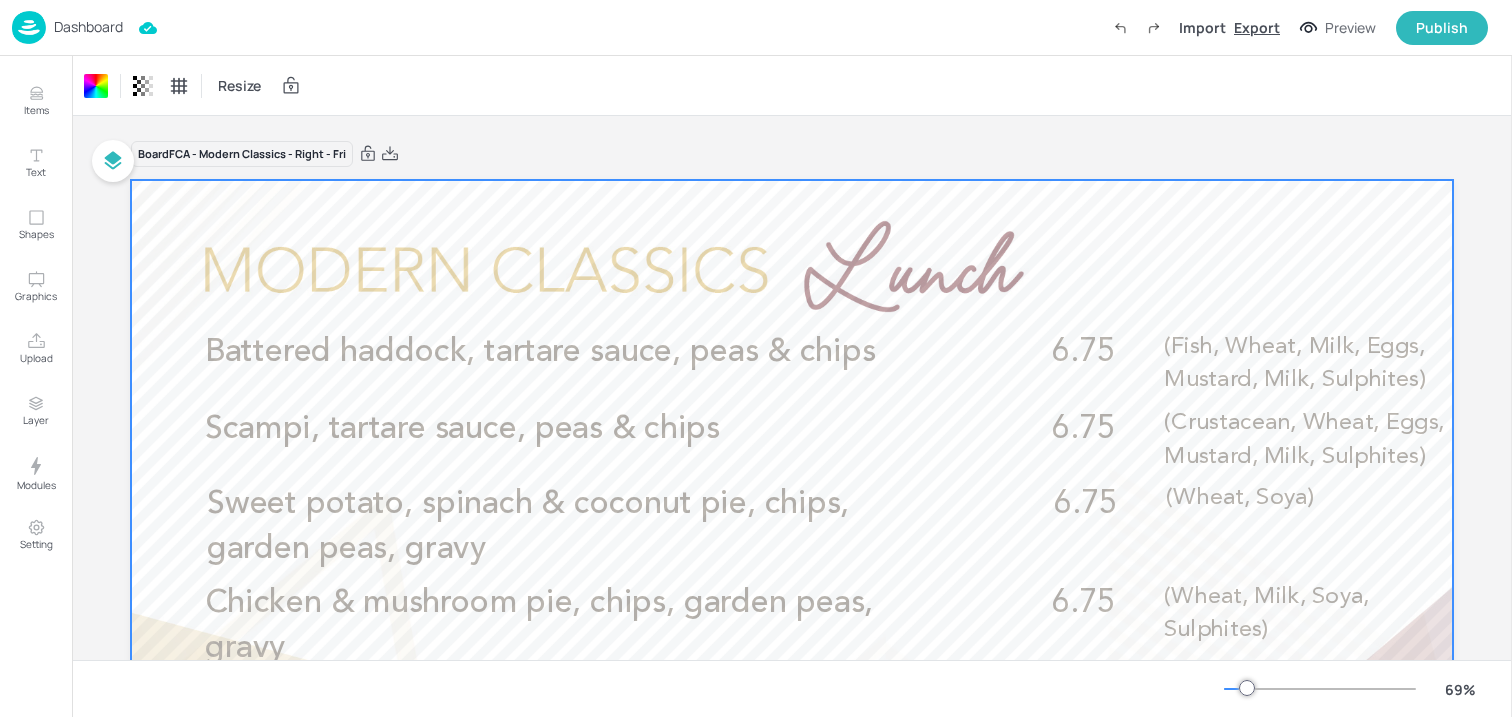 click on "Export" at bounding box center (1257, 27) 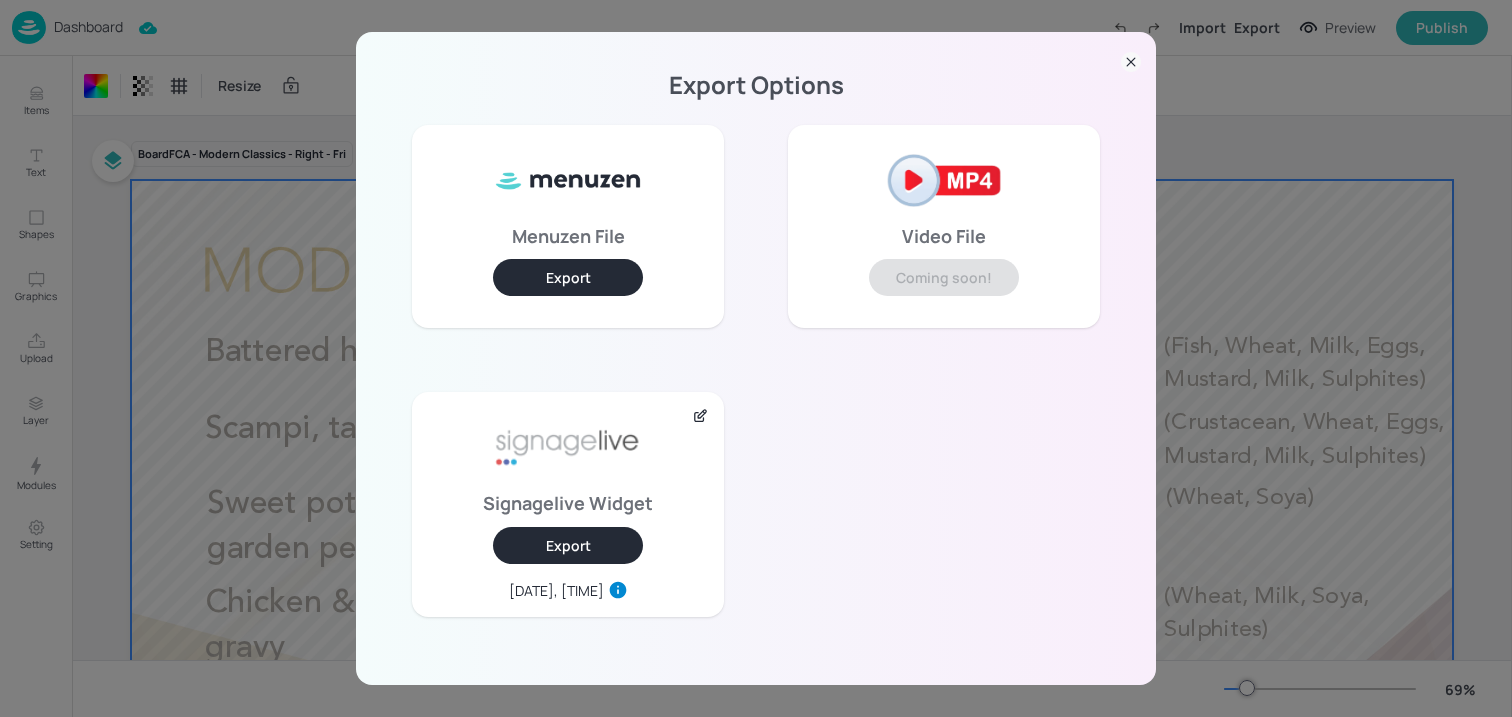 click on "Export" at bounding box center [568, 545] 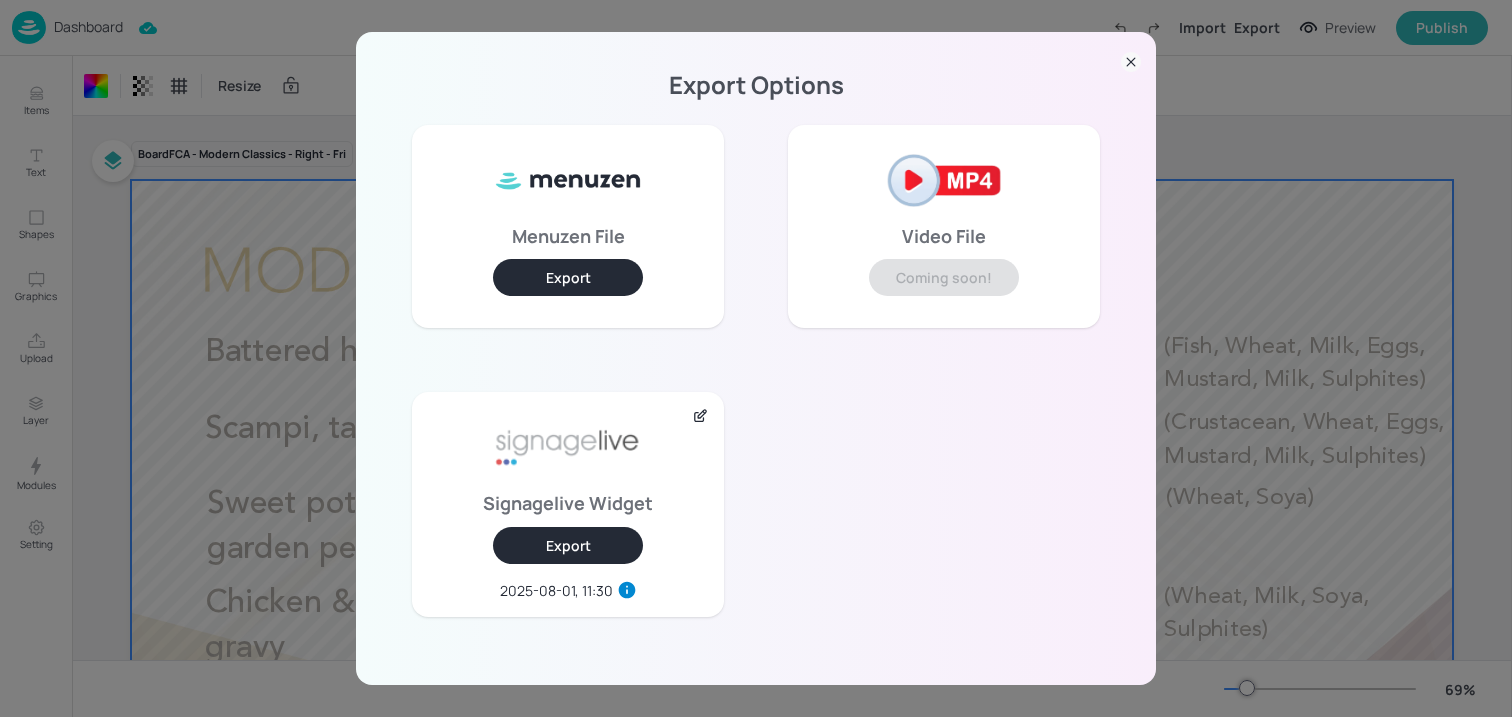 click 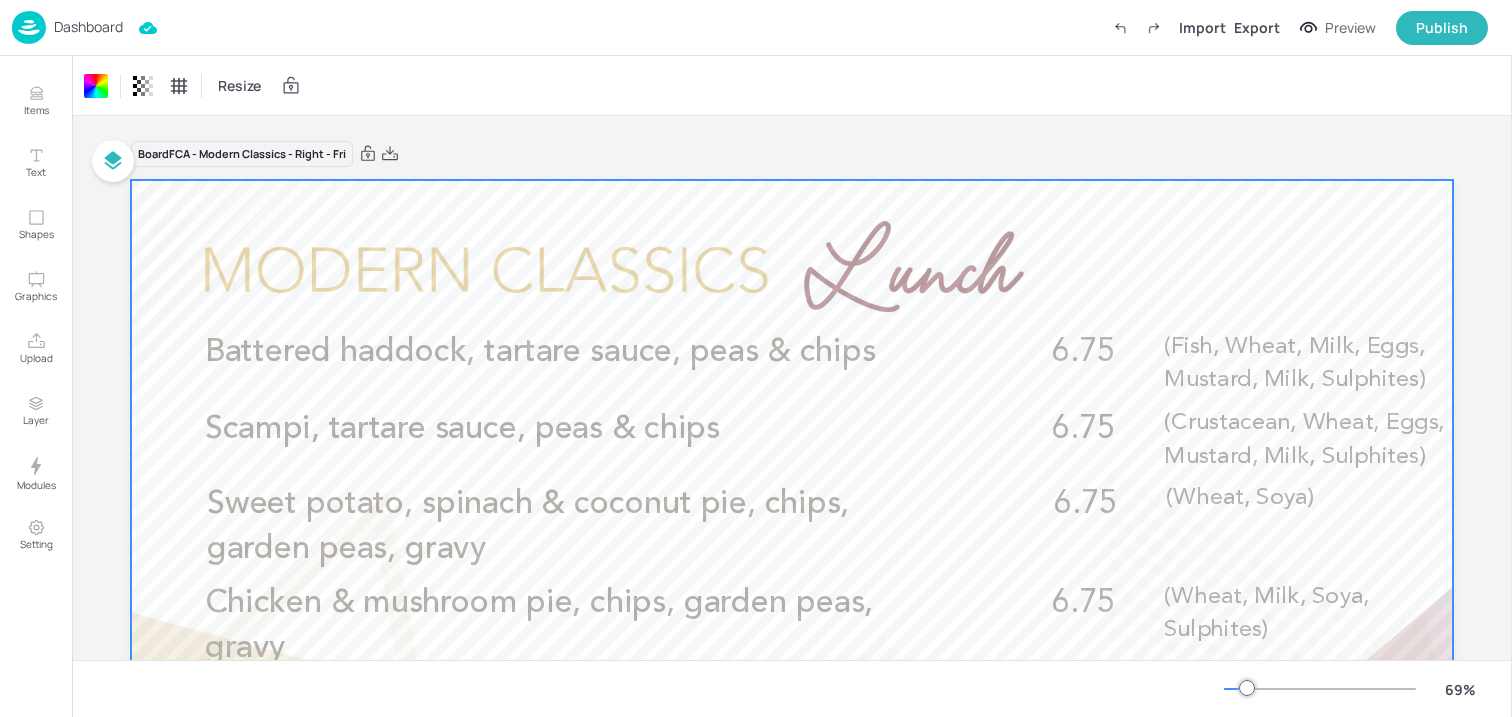 click at bounding box center (29, 27) 